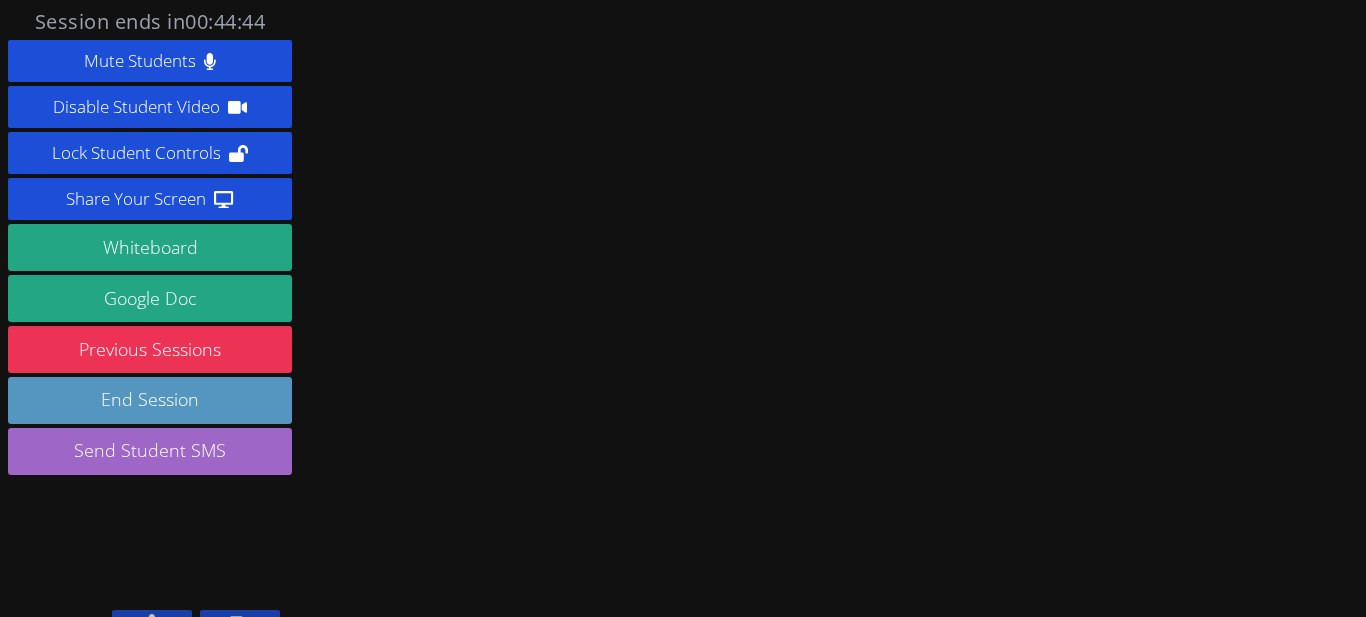 scroll, scrollTop: 0, scrollLeft: 0, axis: both 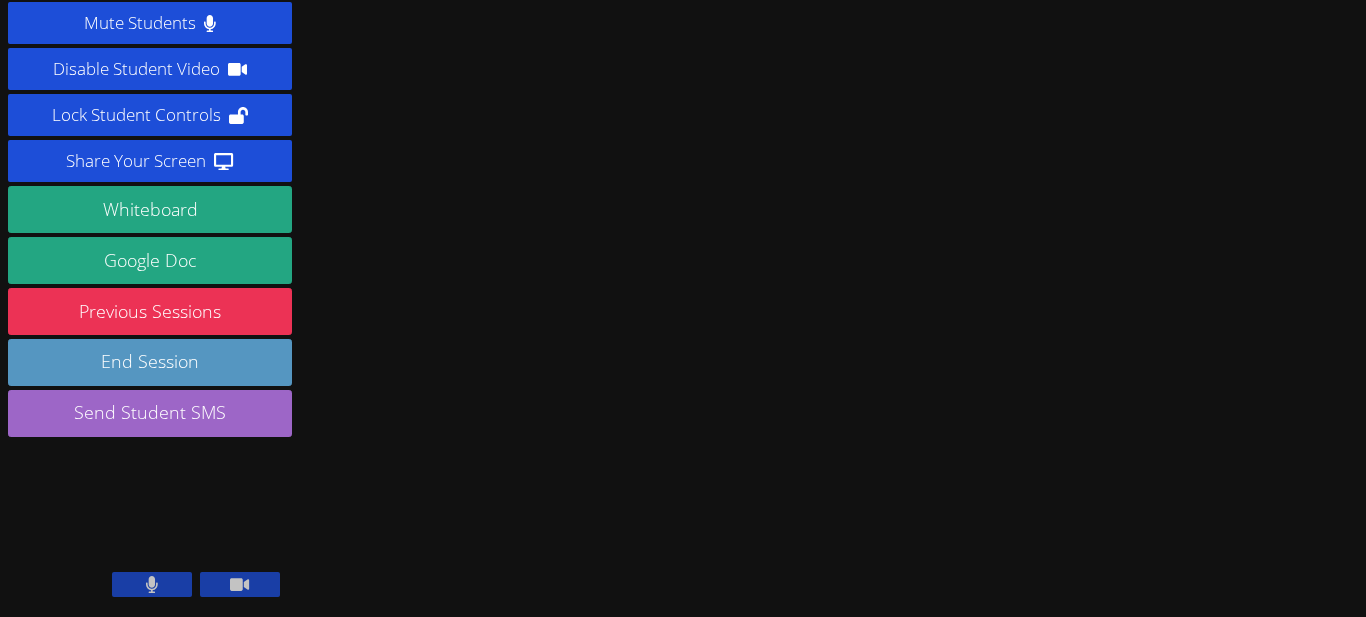 click at bounding box center [240, 584] 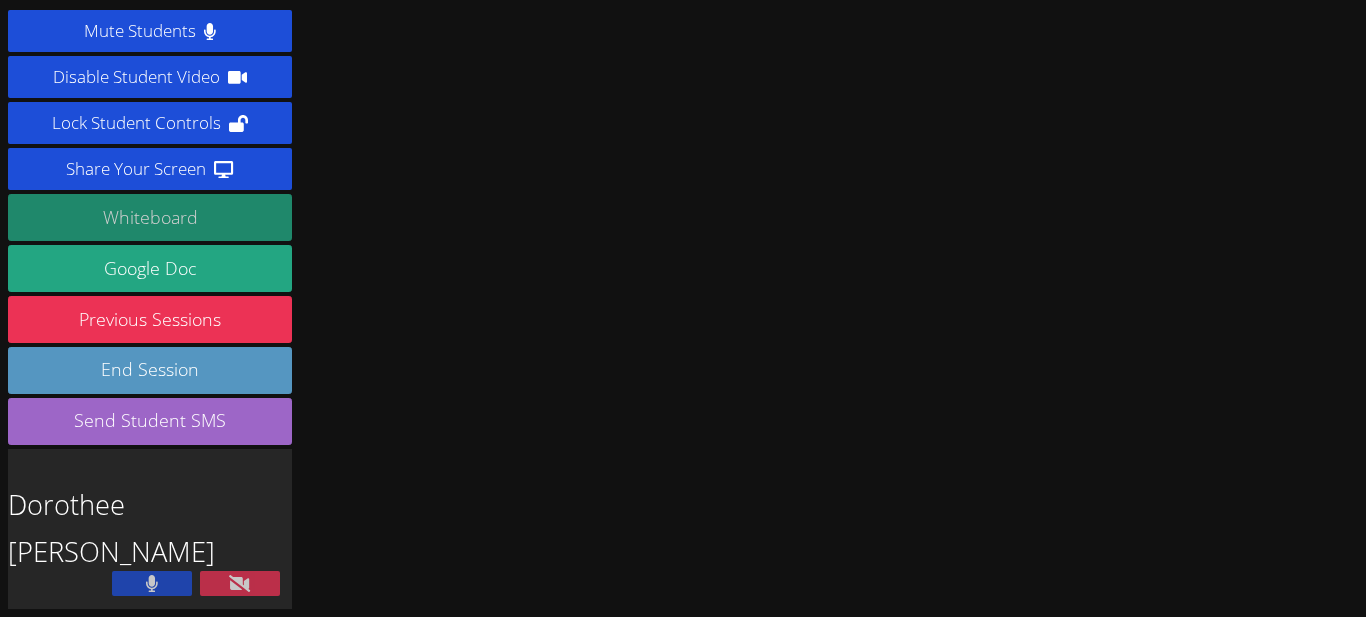 click on "Whiteboard" at bounding box center (150, 217) 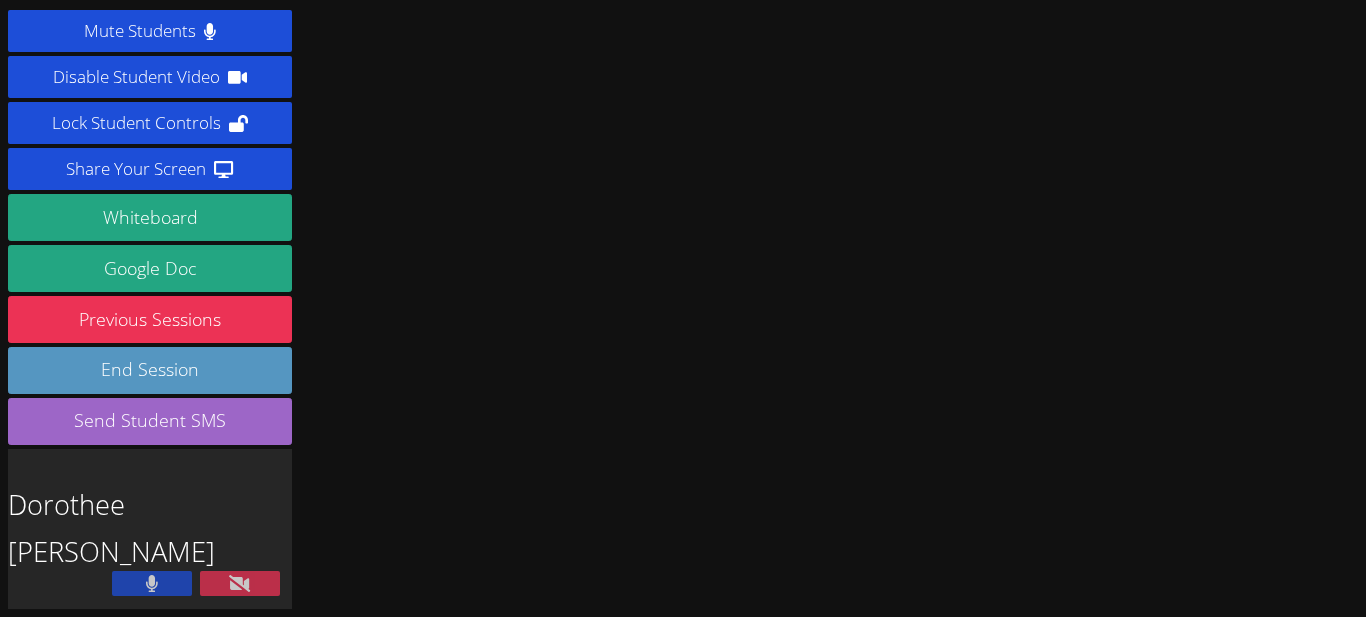 click at bounding box center [152, 583] 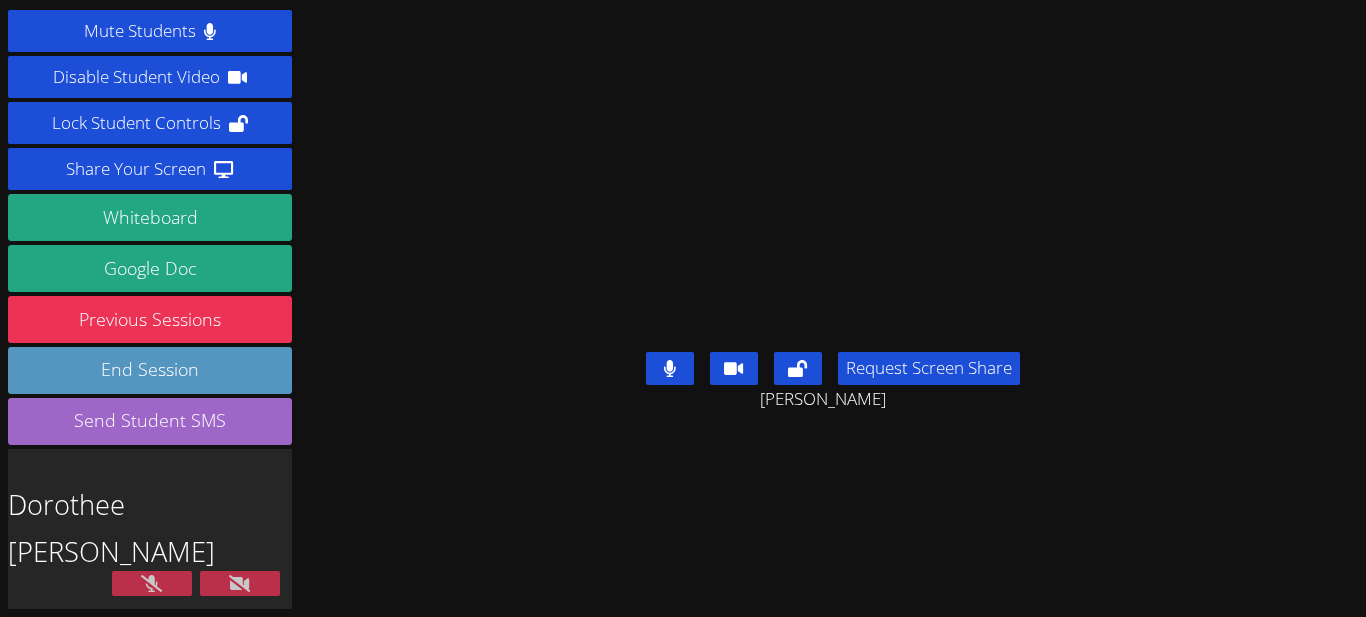 click 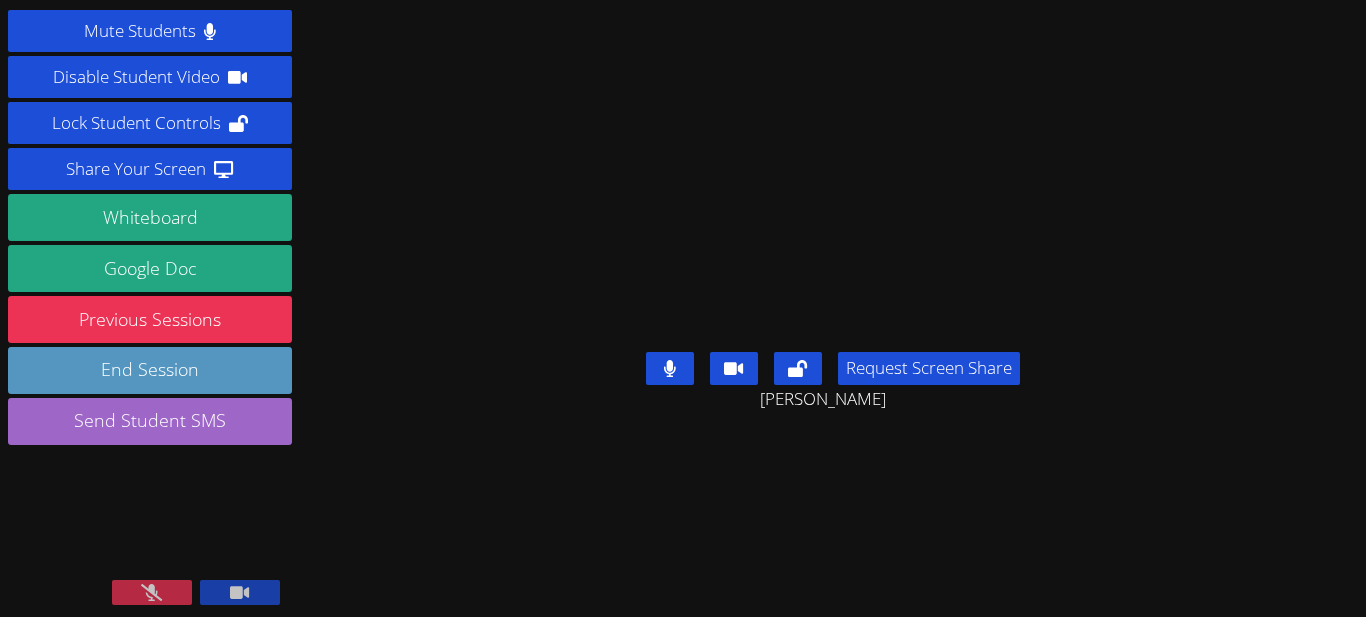 click at bounding box center (152, 592) 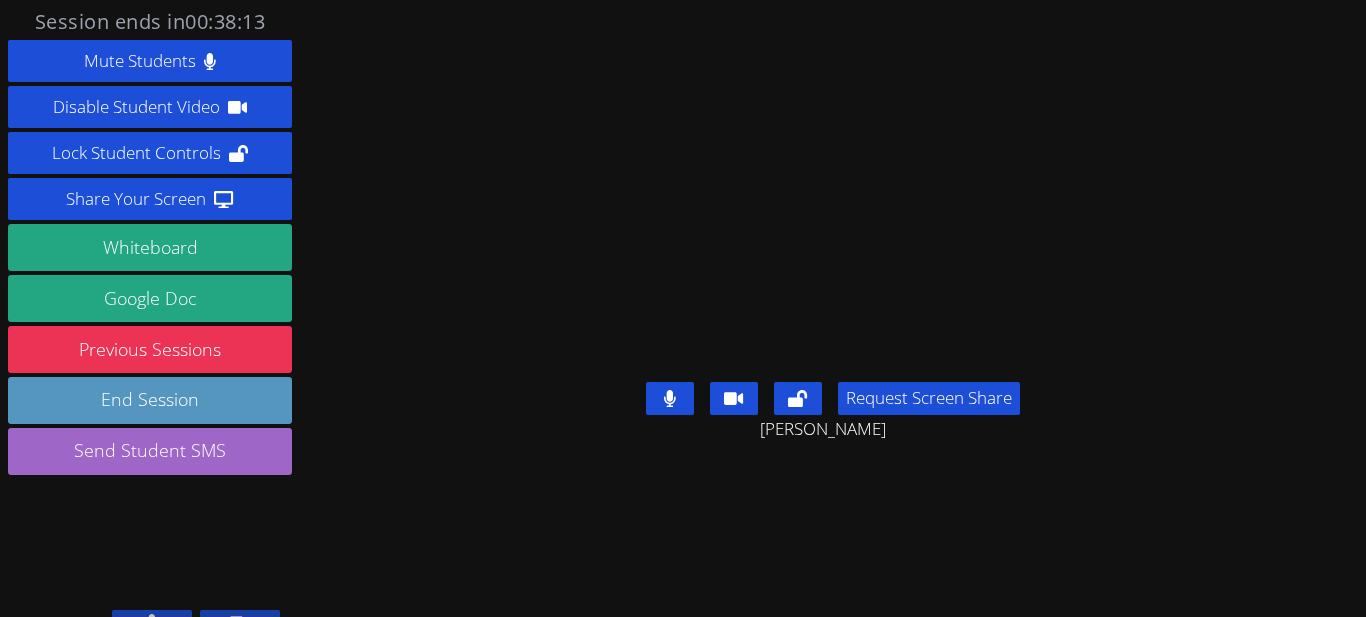 scroll, scrollTop: 1, scrollLeft: 0, axis: vertical 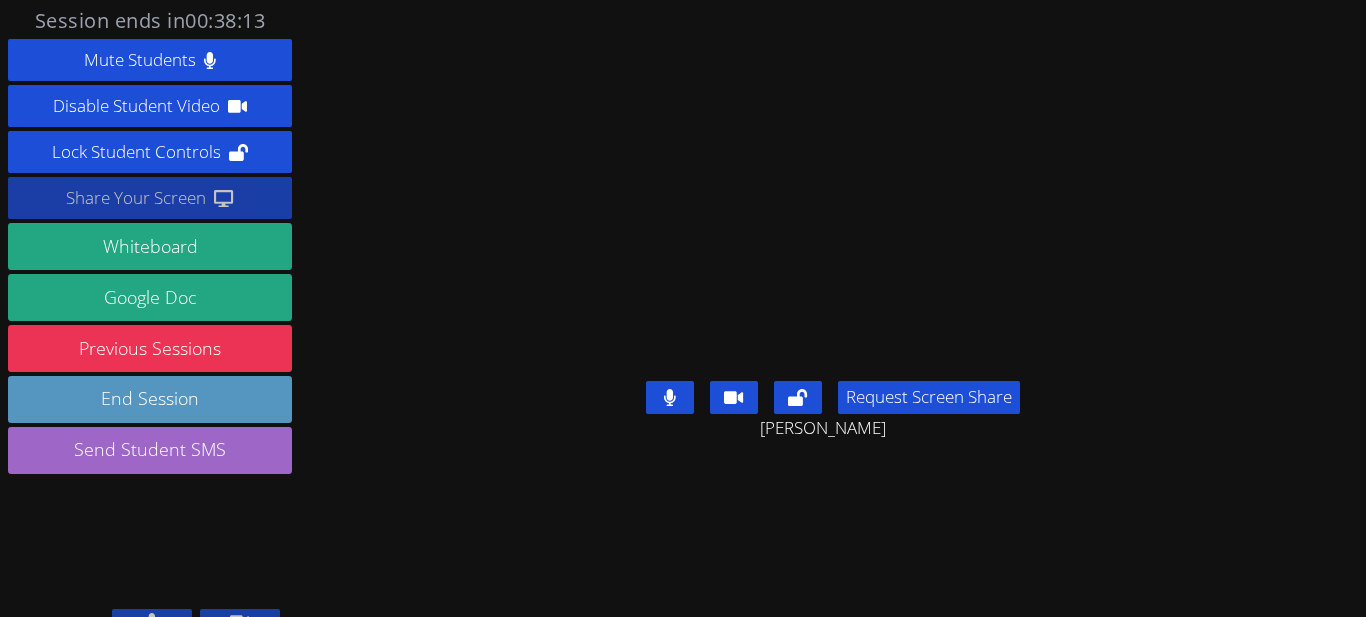 click on "Share Your Screen" at bounding box center [136, 198] 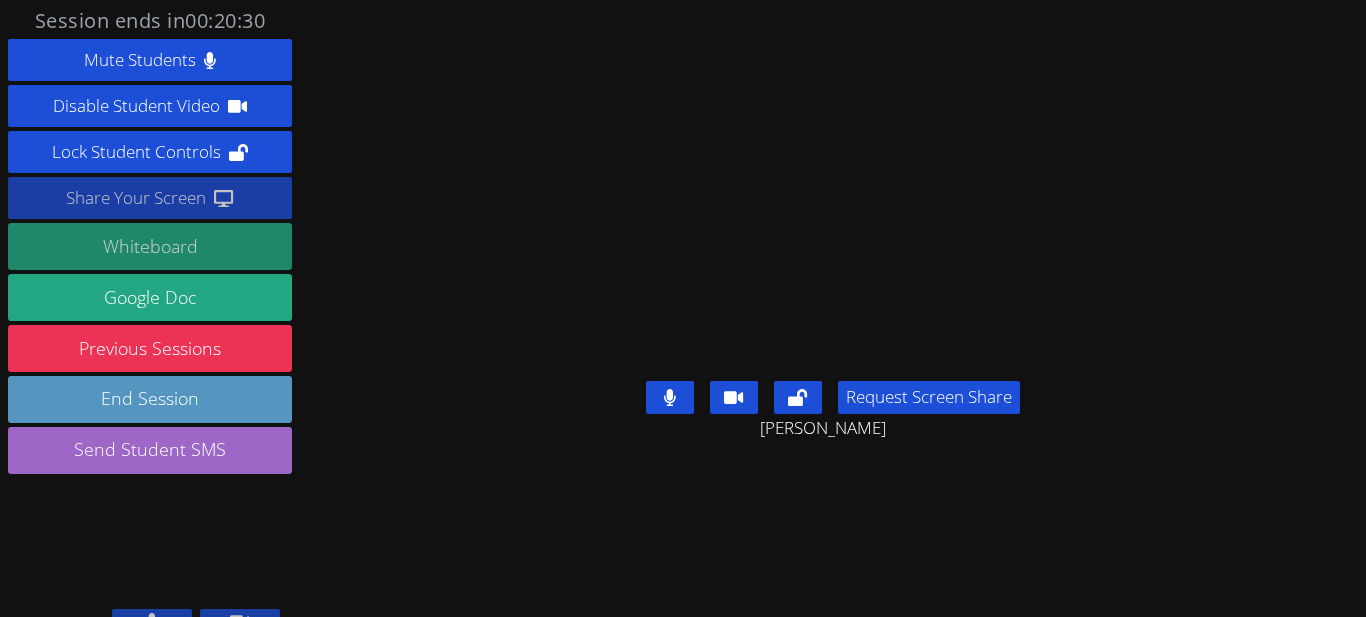 click on "Whiteboard" at bounding box center (150, 246) 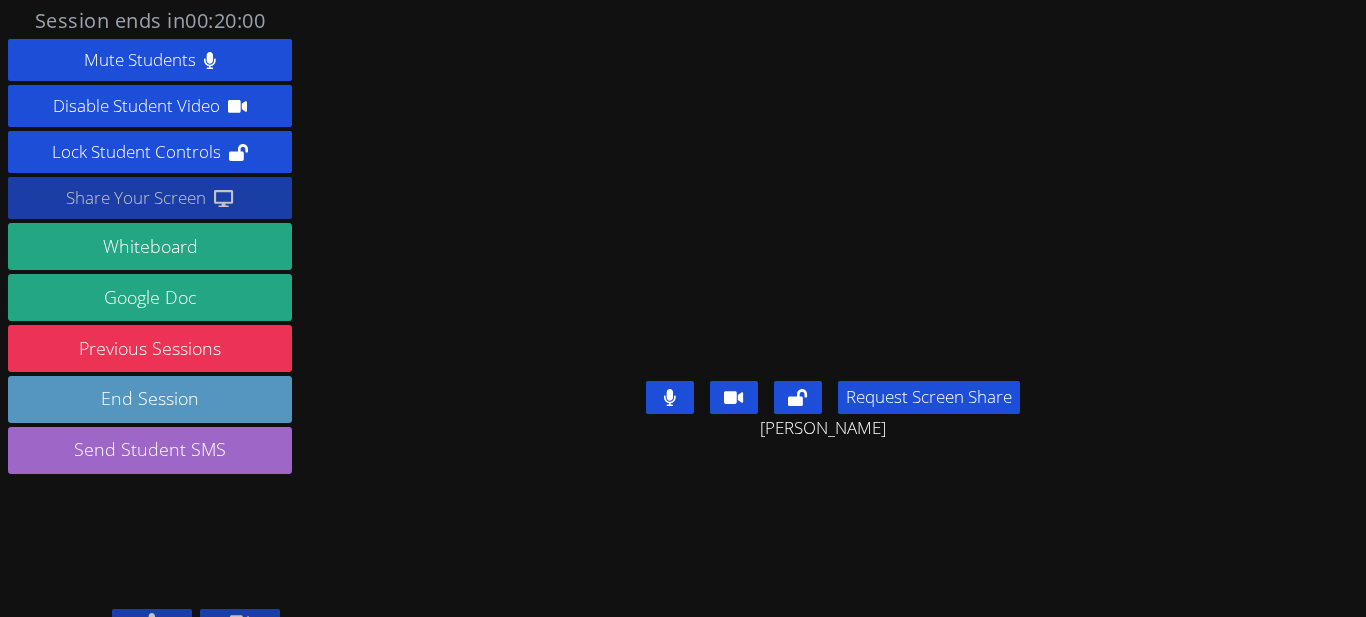 click on "Share Your Screen" at bounding box center [136, 198] 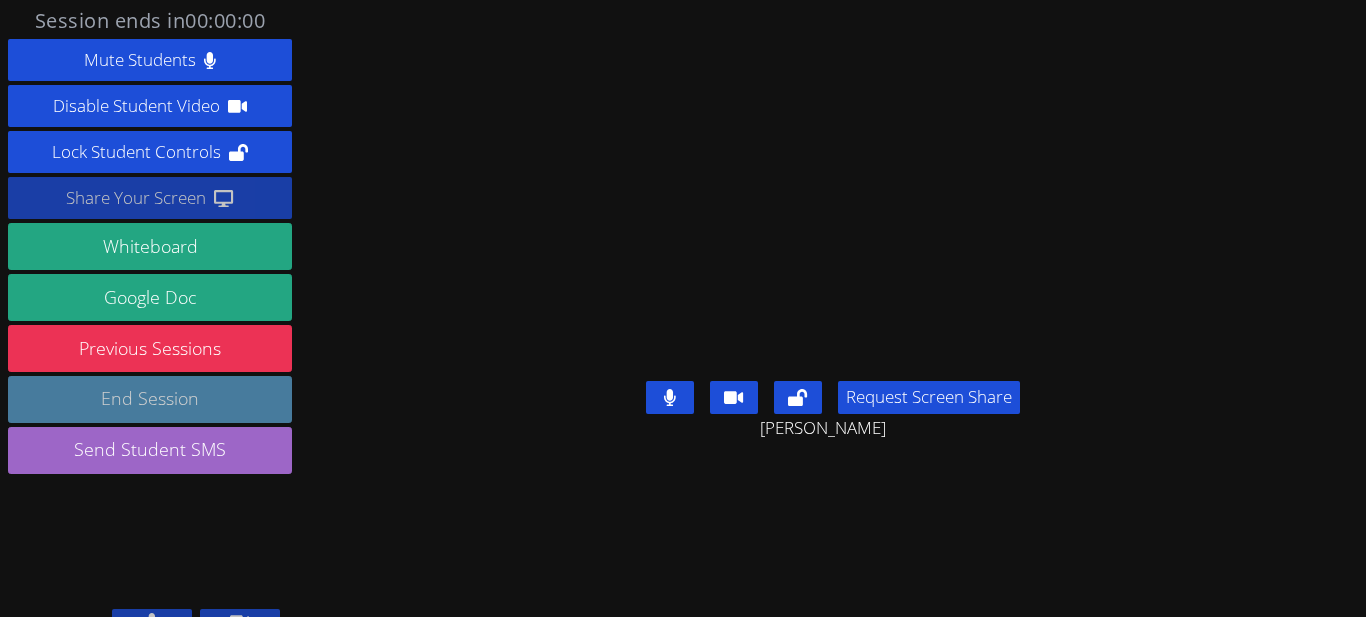 click on "End Session" at bounding box center (150, 399) 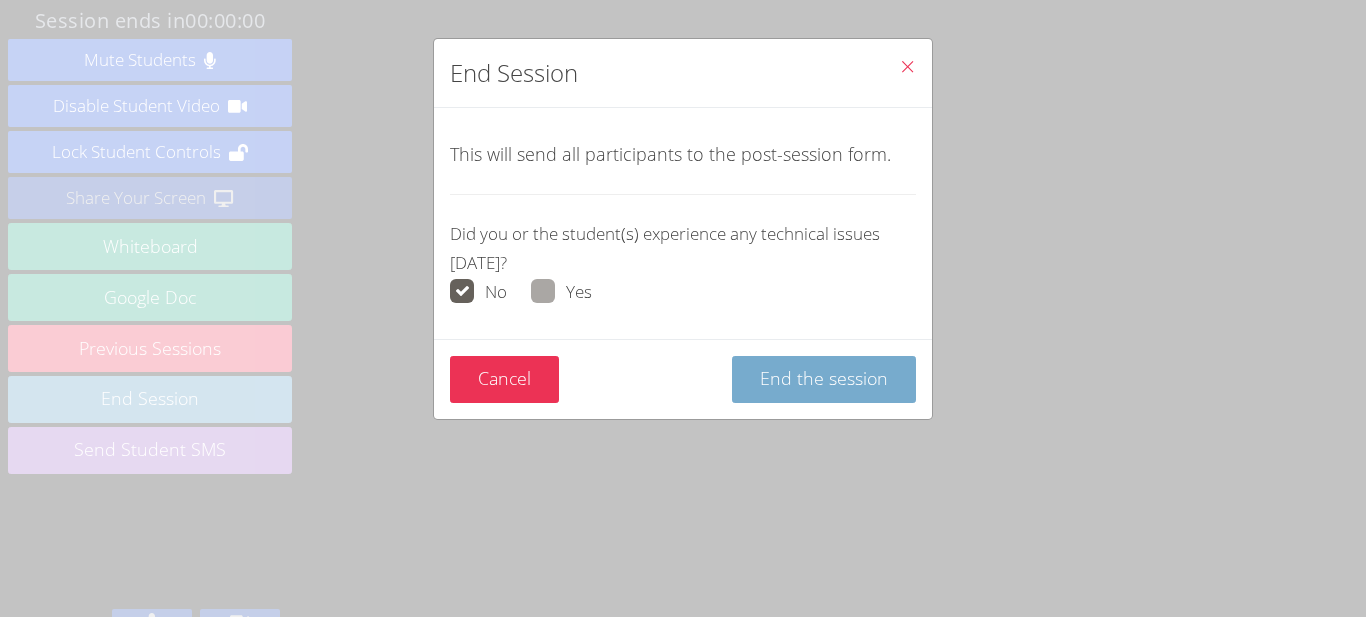 click on "End the session" at bounding box center [824, 379] 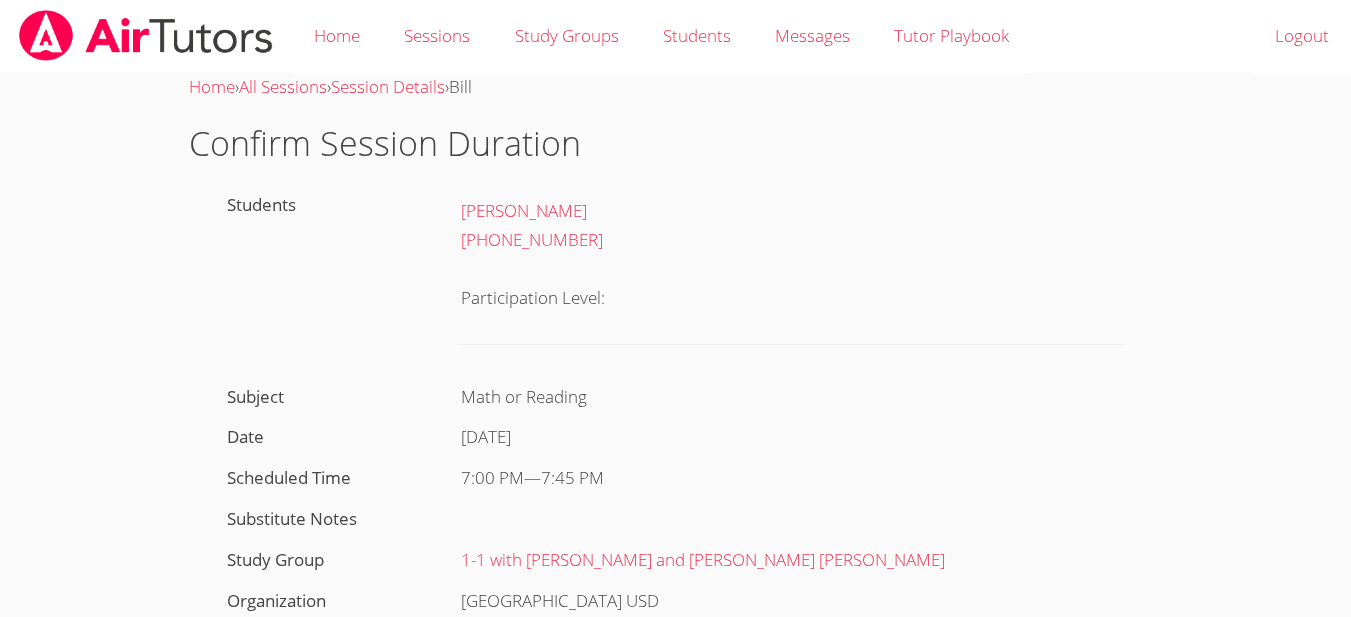scroll, scrollTop: 0, scrollLeft: 0, axis: both 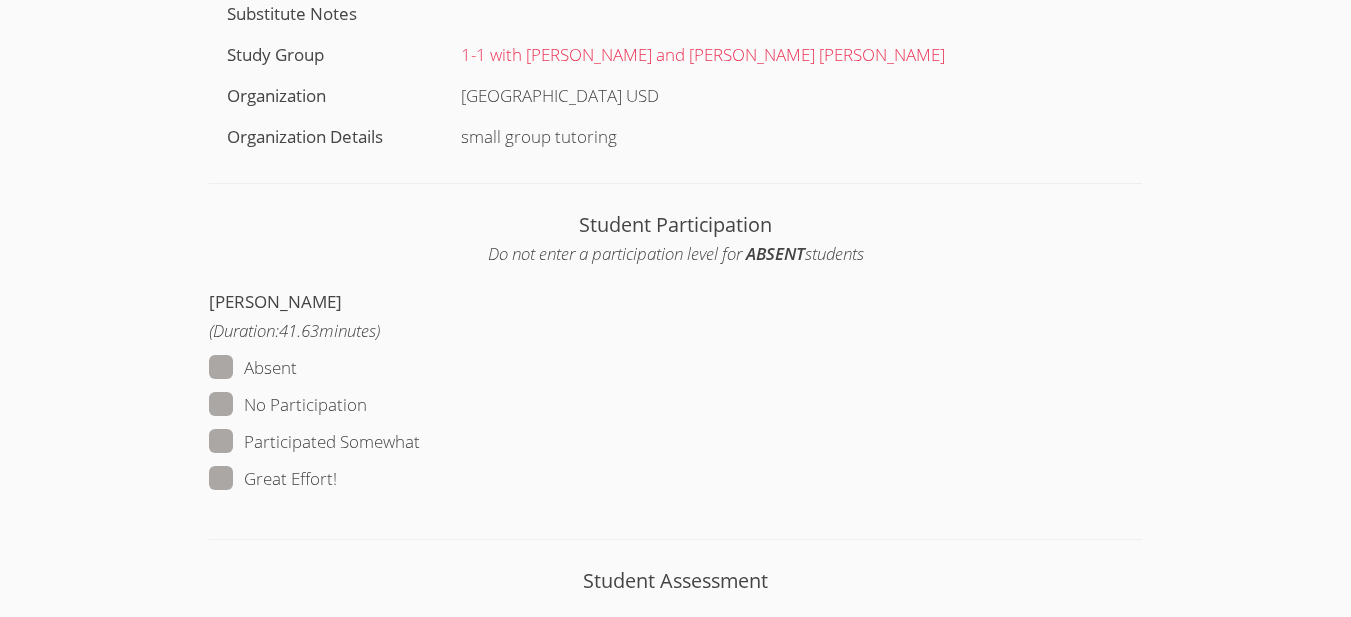 click at bounding box center [420, 441] 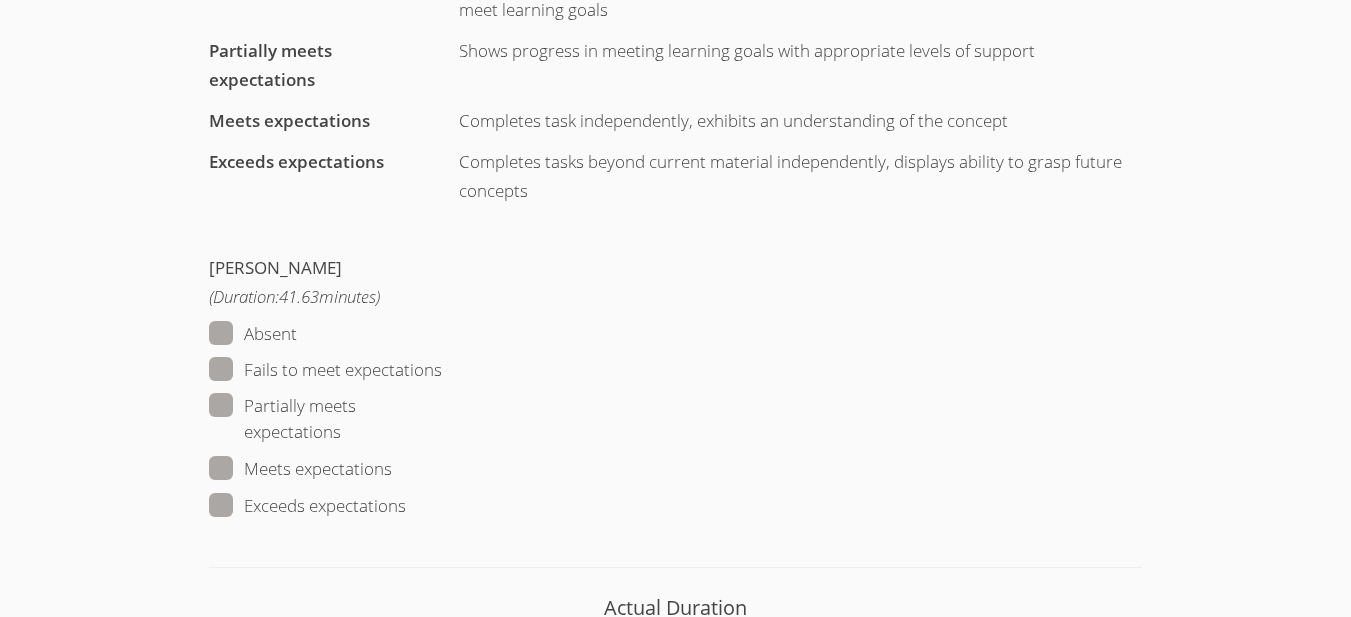 scroll, scrollTop: 1199, scrollLeft: 0, axis: vertical 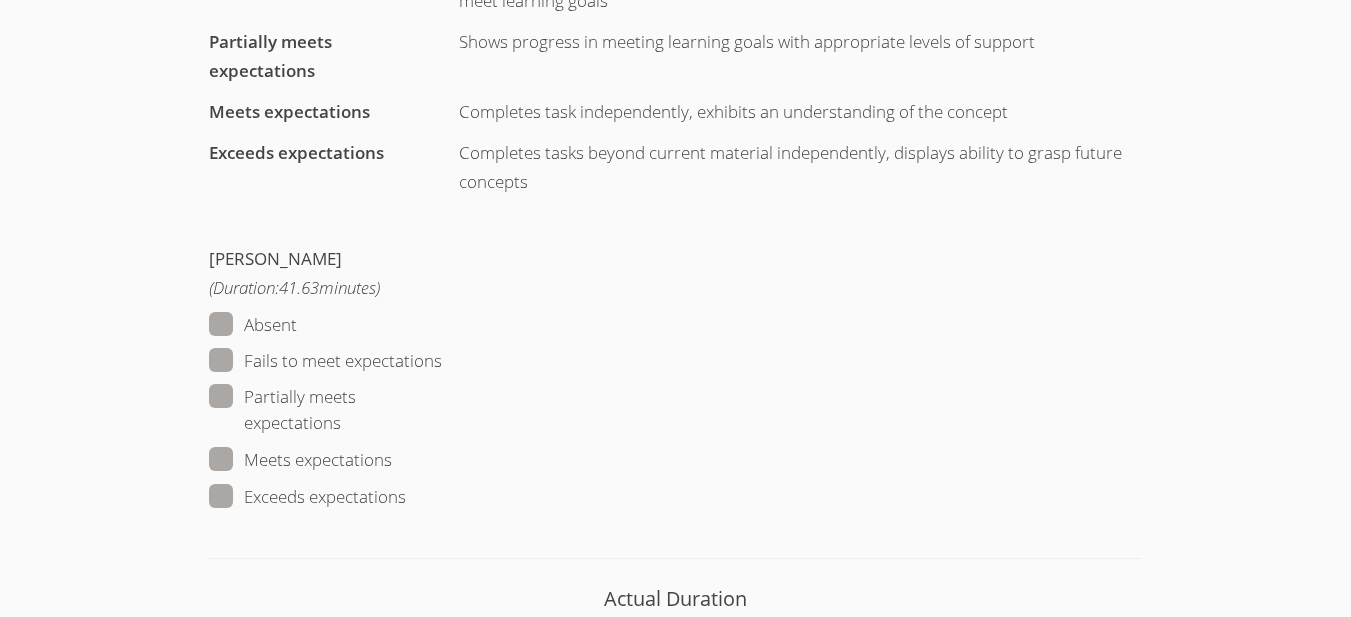 click at bounding box center [341, 422] 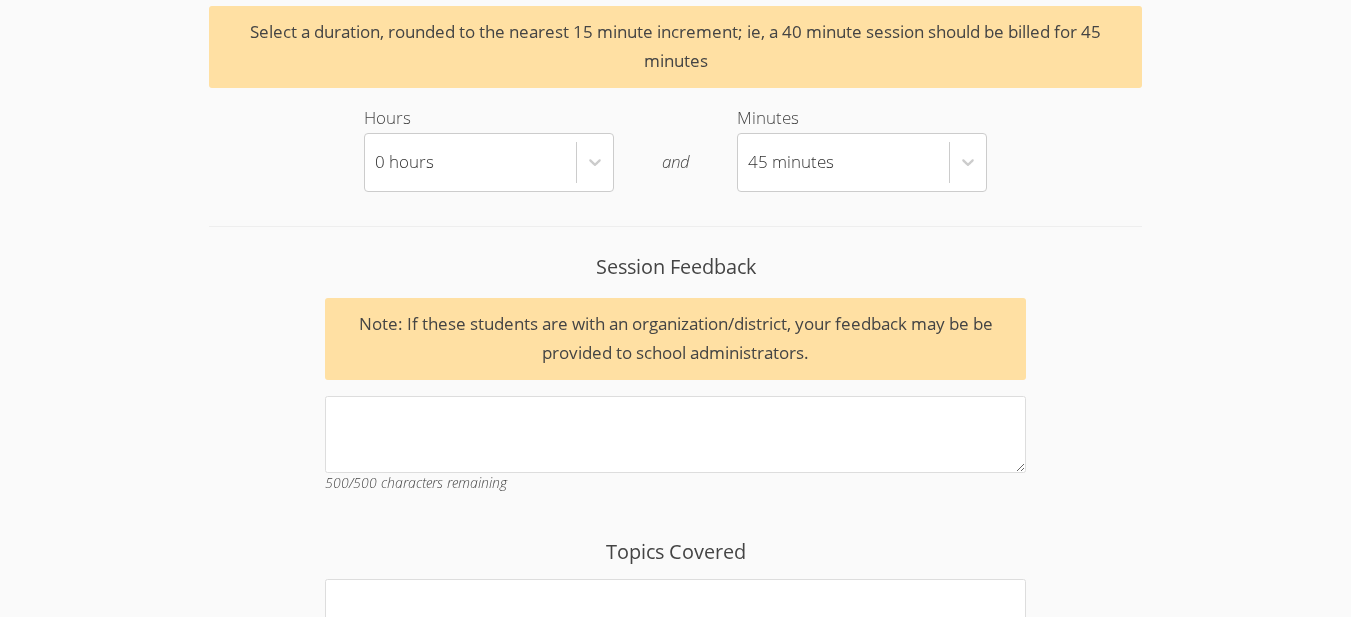 scroll, scrollTop: 1838, scrollLeft: 0, axis: vertical 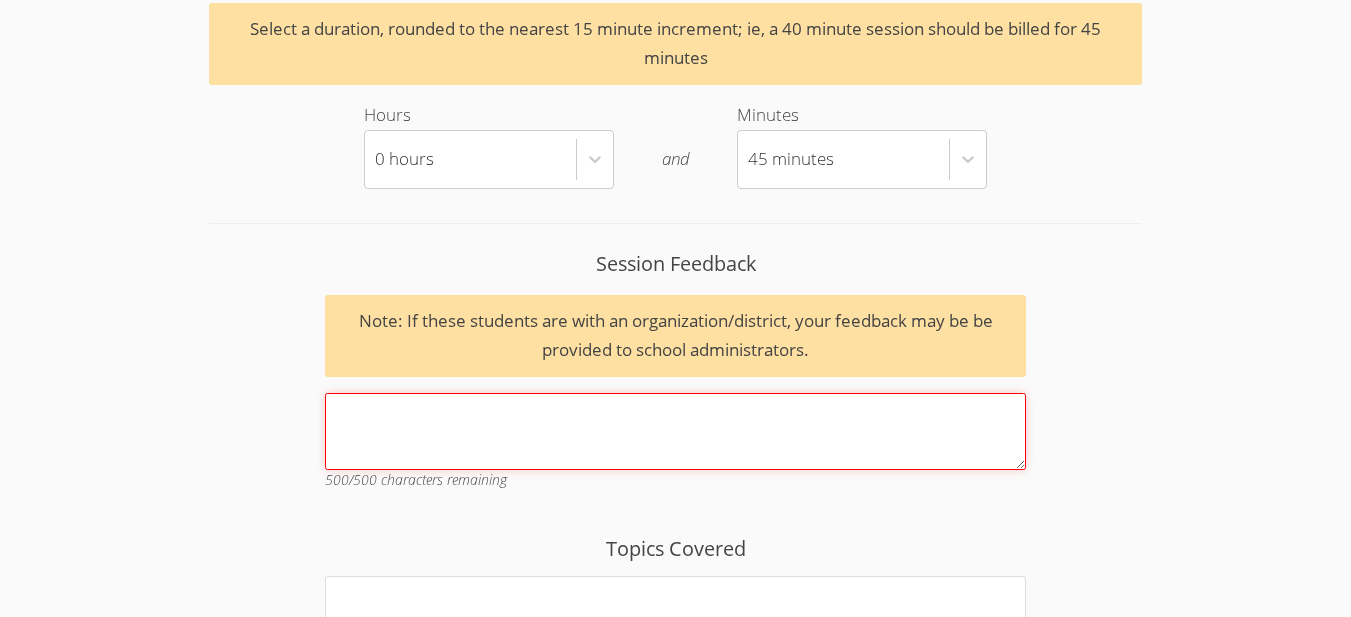 click on "Session Feedback Note: If these students are with an organization/district, your feedback may be be provided to school administrators. 500 /500 characters remaining" at bounding box center (675, 431) 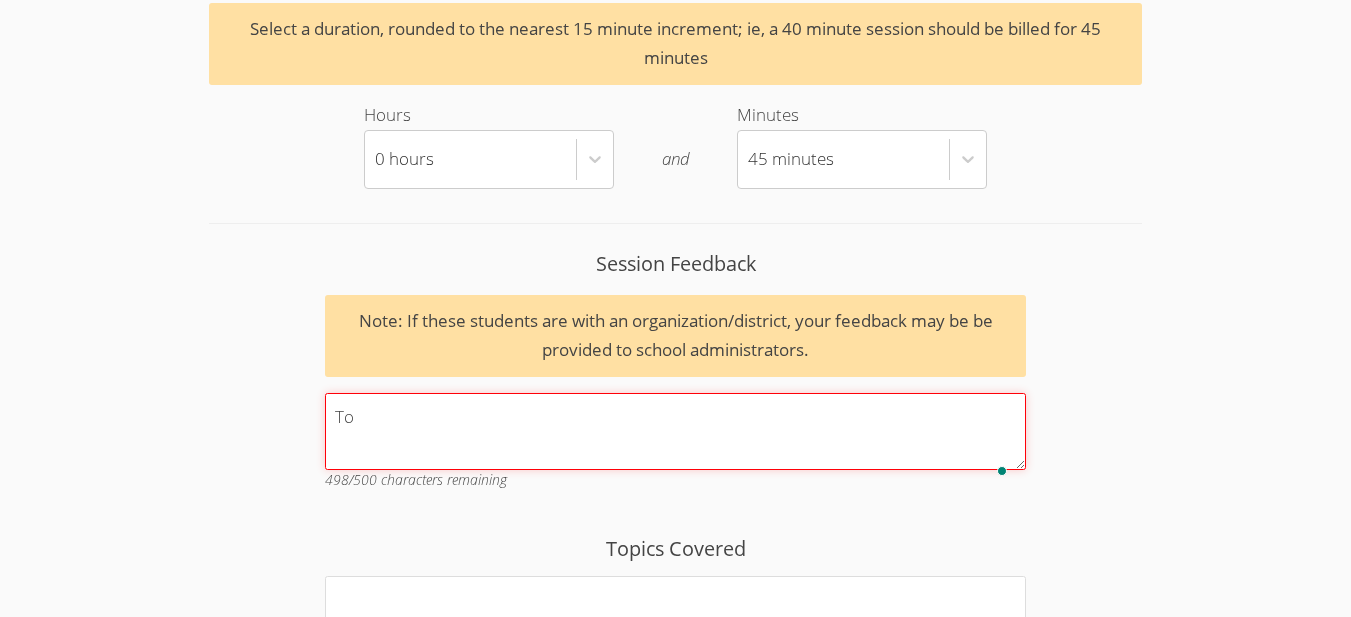 type on "T" 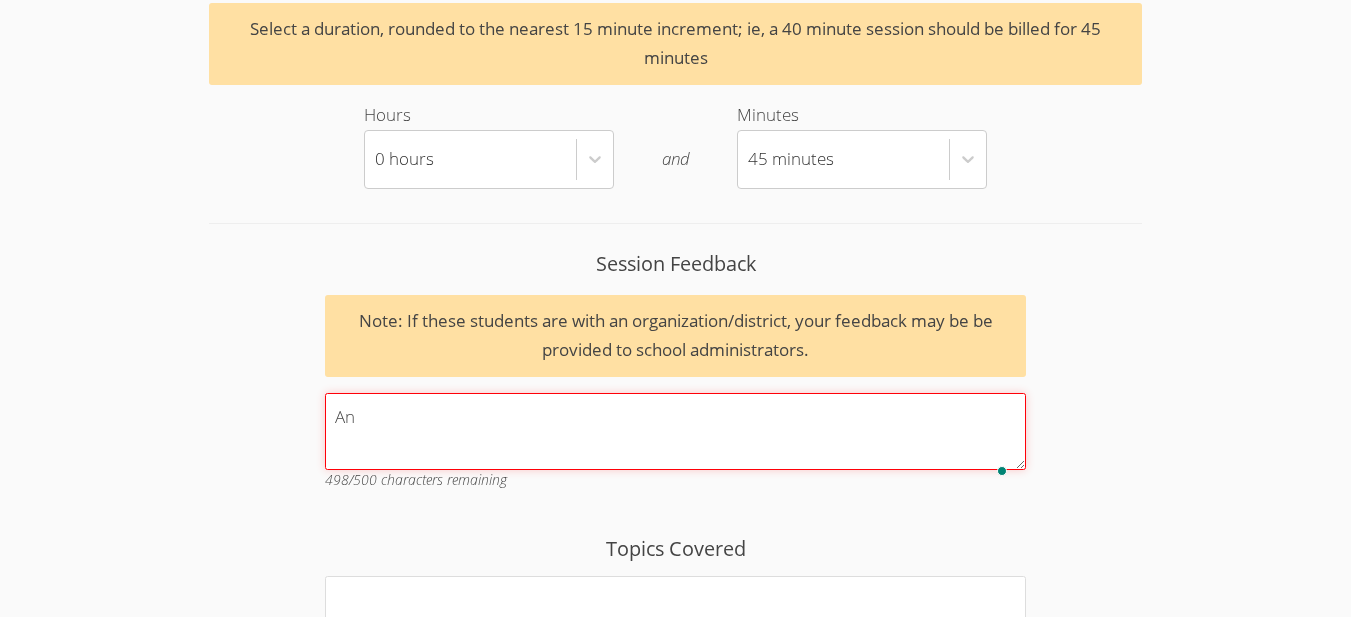 type on "A" 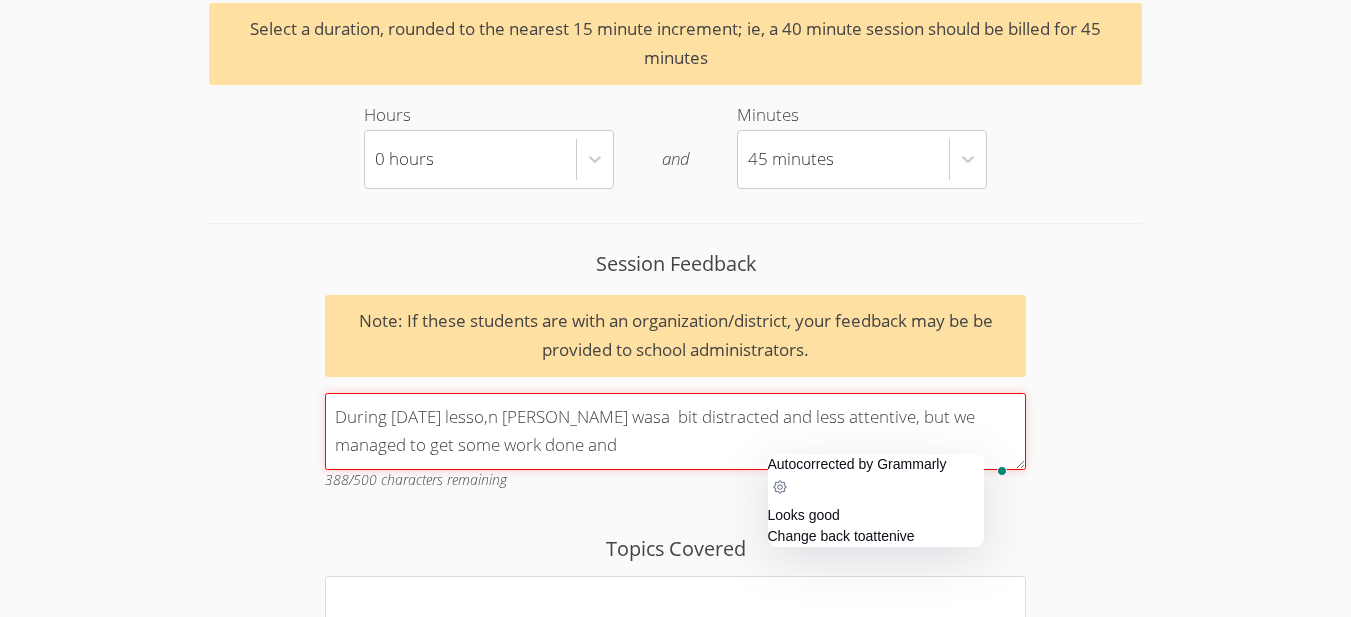 click on "Looks good" 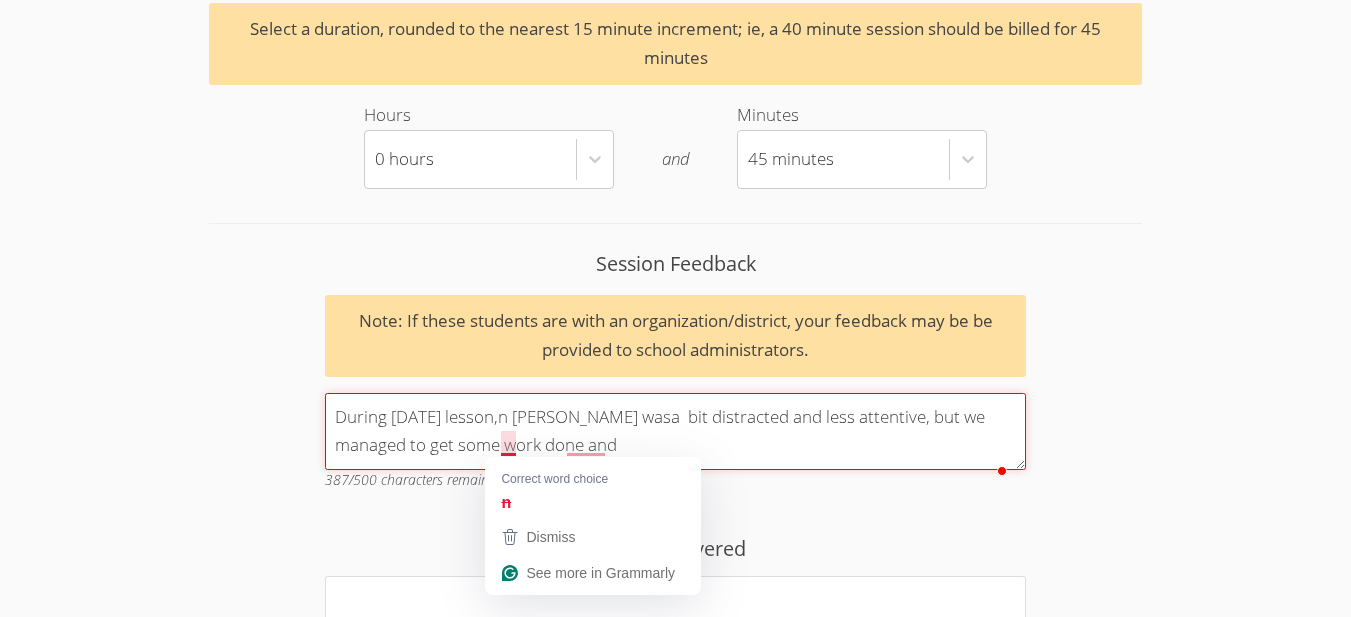 click on "During [DATE] lesson,n [PERSON_NAME] wasa  bit distracted and less attentive, but we managed to get some work done and" at bounding box center (675, 431) 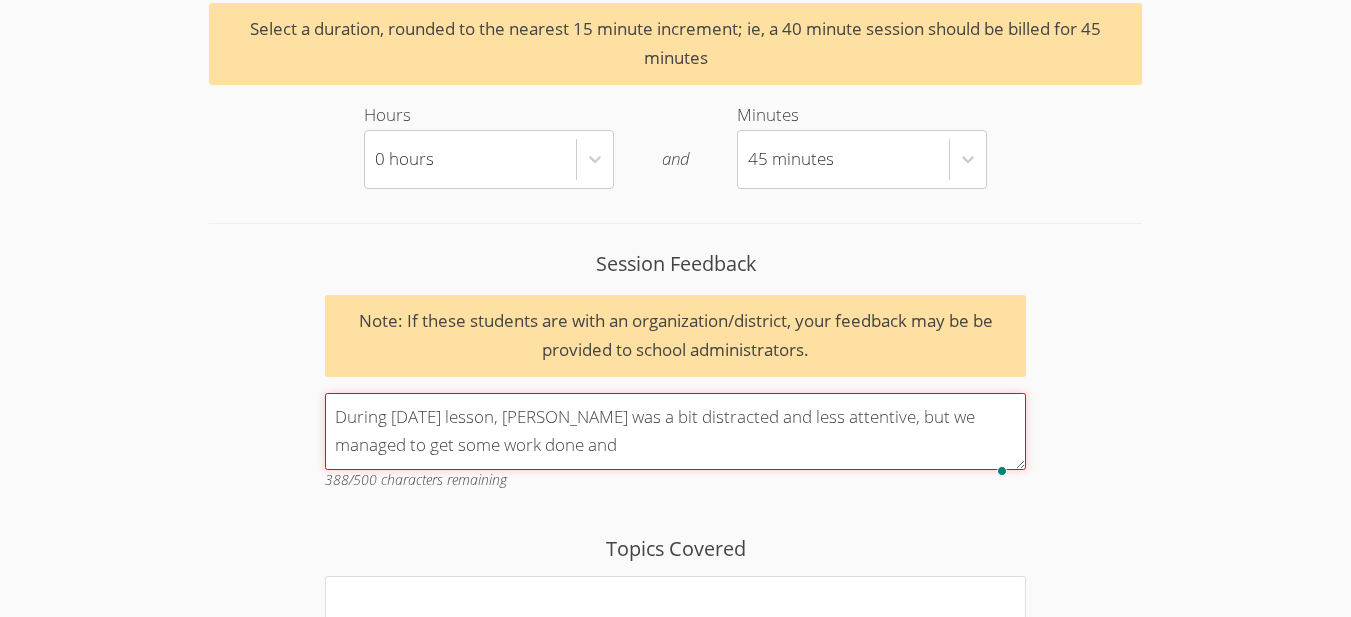 click on "During [DATE] lesson, [PERSON_NAME] was a bit distracted and less attentive, but we managed to get some work done and" at bounding box center [675, 431] 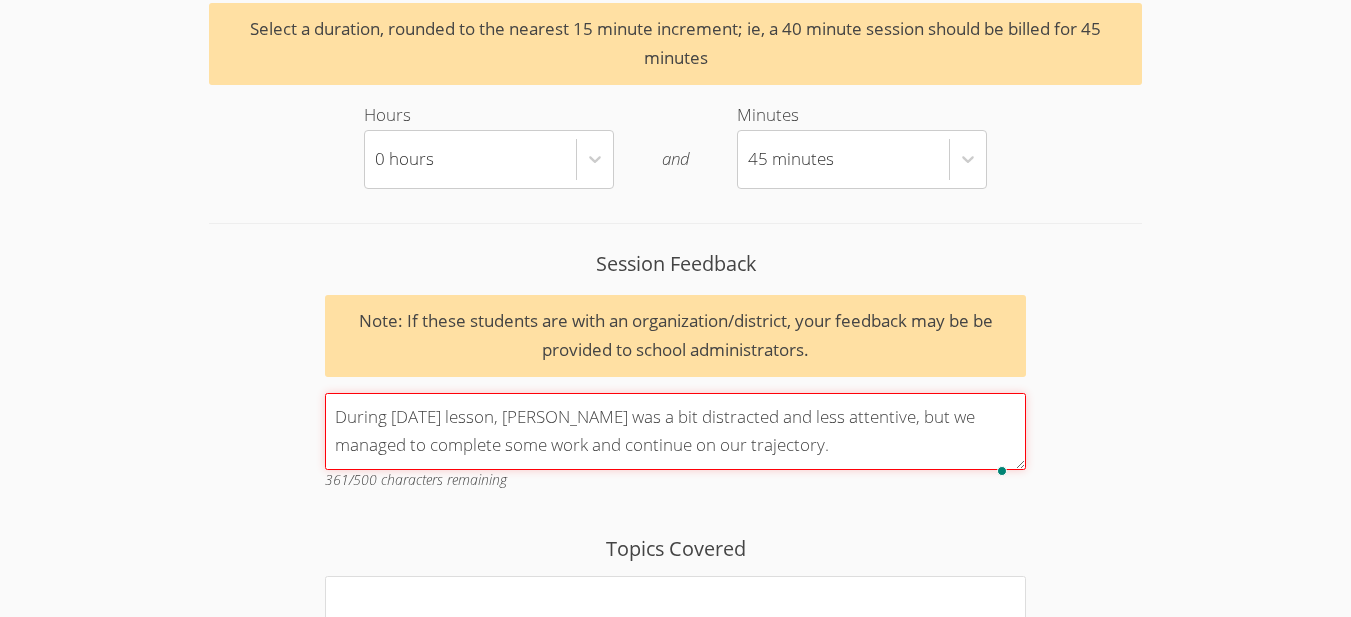 click on "During [DATE] lesson, [PERSON_NAME] was a bit distracted and less attentive, but we managed to complete some work and continue on our trajectory." at bounding box center (675, 431) 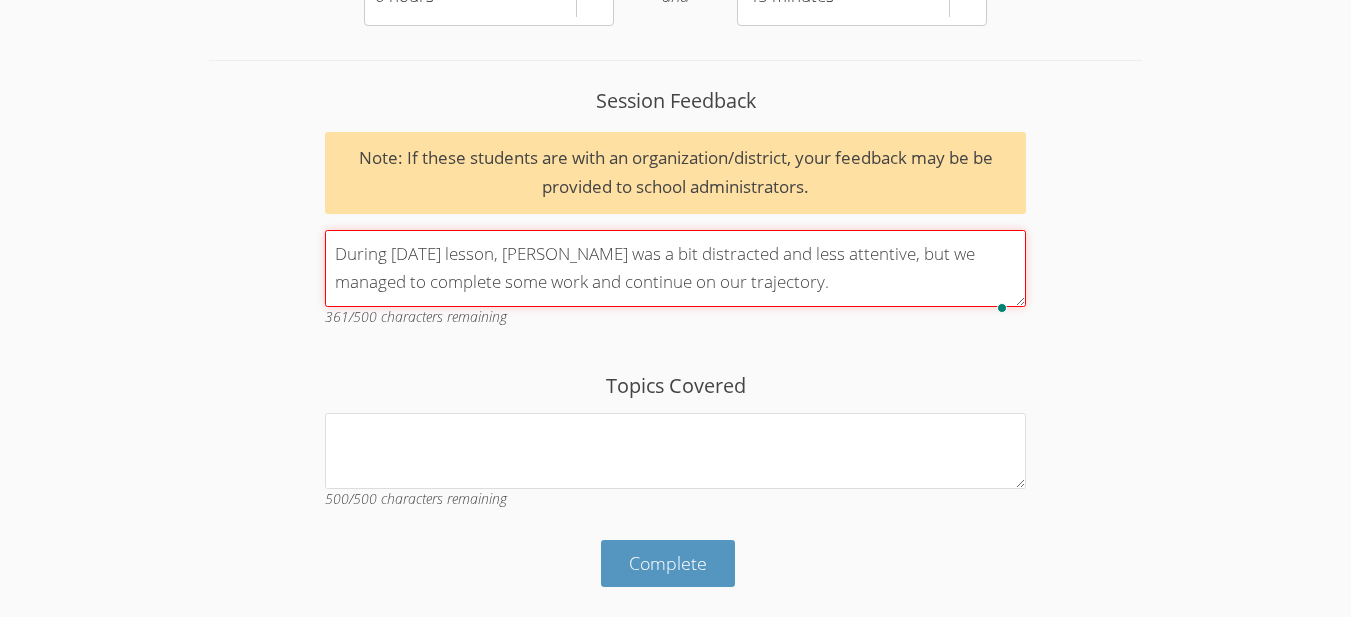 scroll, scrollTop: 2016, scrollLeft: 0, axis: vertical 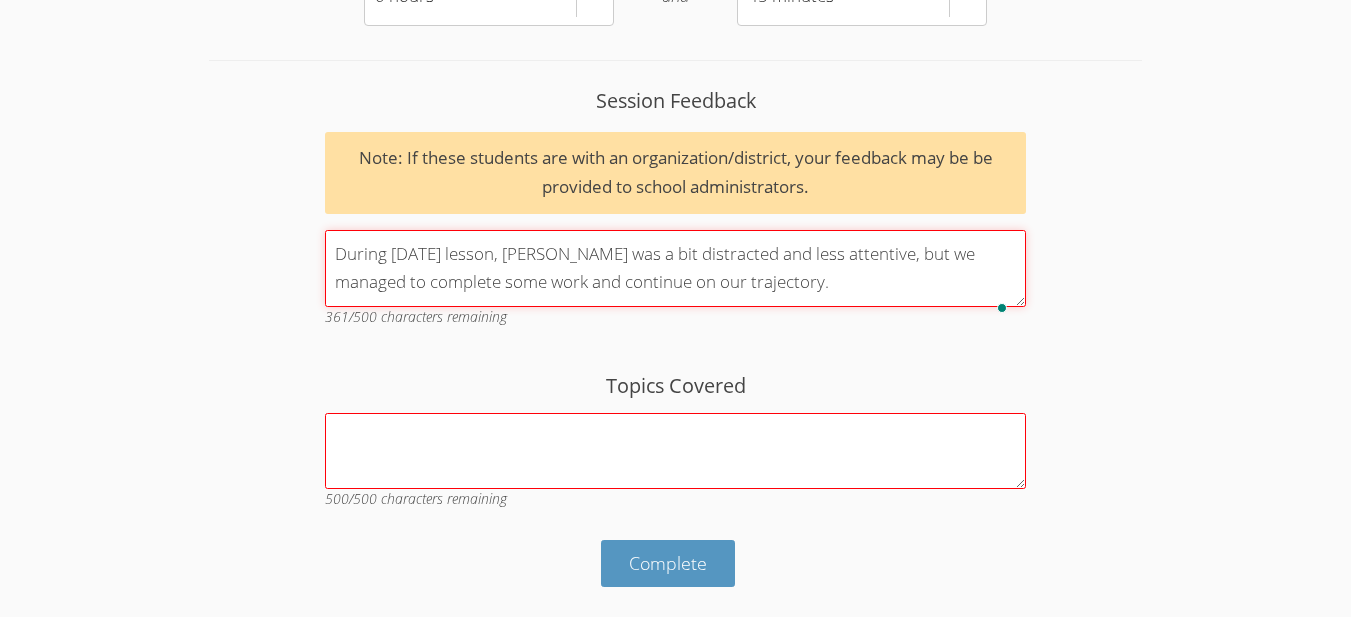 type on "During [DATE] lesson, [PERSON_NAME] was a bit distracted and less attentive, but we managed to complete some work and continue on our trajectory." 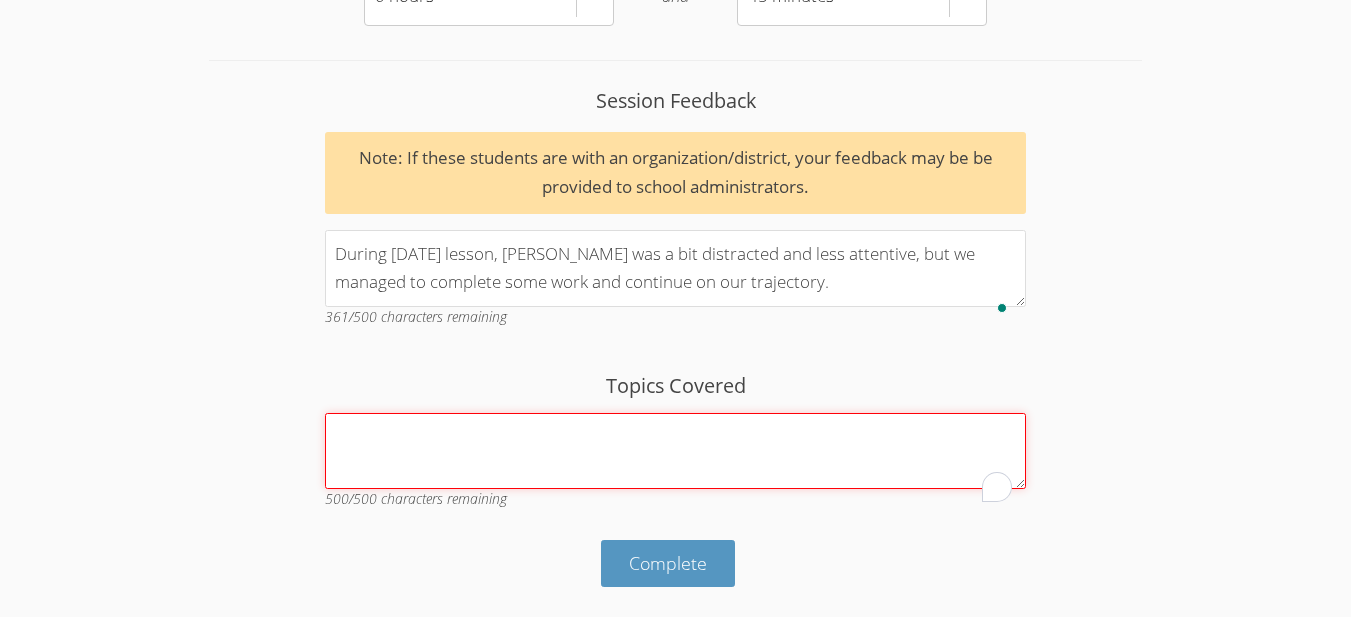 click on "Topics Covered" at bounding box center (675, 451) 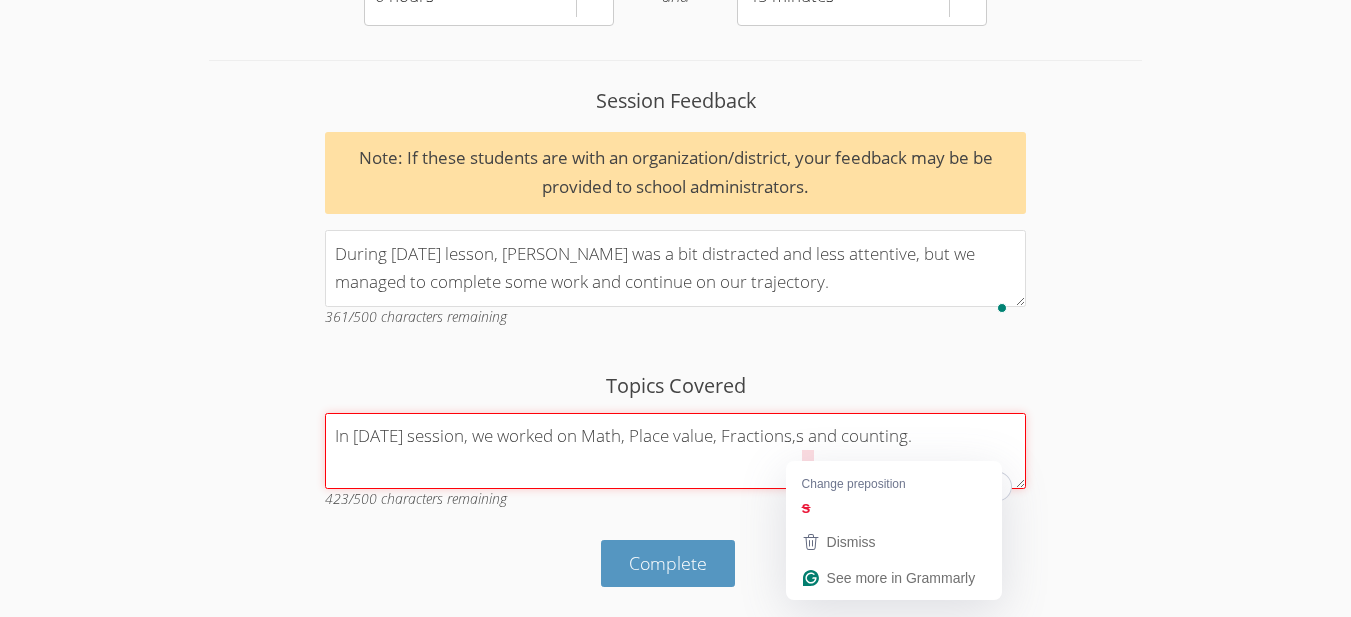 click on "In [DATE] session, we worked on Math, Place value, Fractions,s and counting." at bounding box center [675, 451] 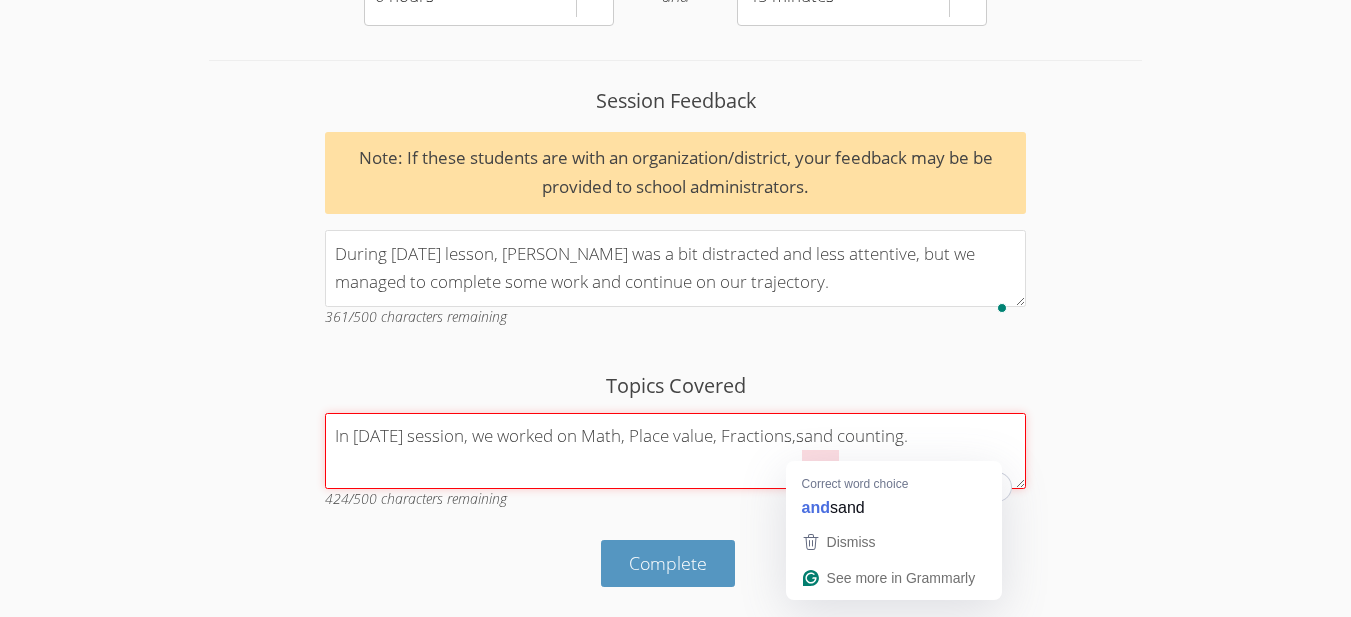 click on "In [DATE] session, we worked on Math, Place value, Fractions,sand counting." at bounding box center [675, 451] 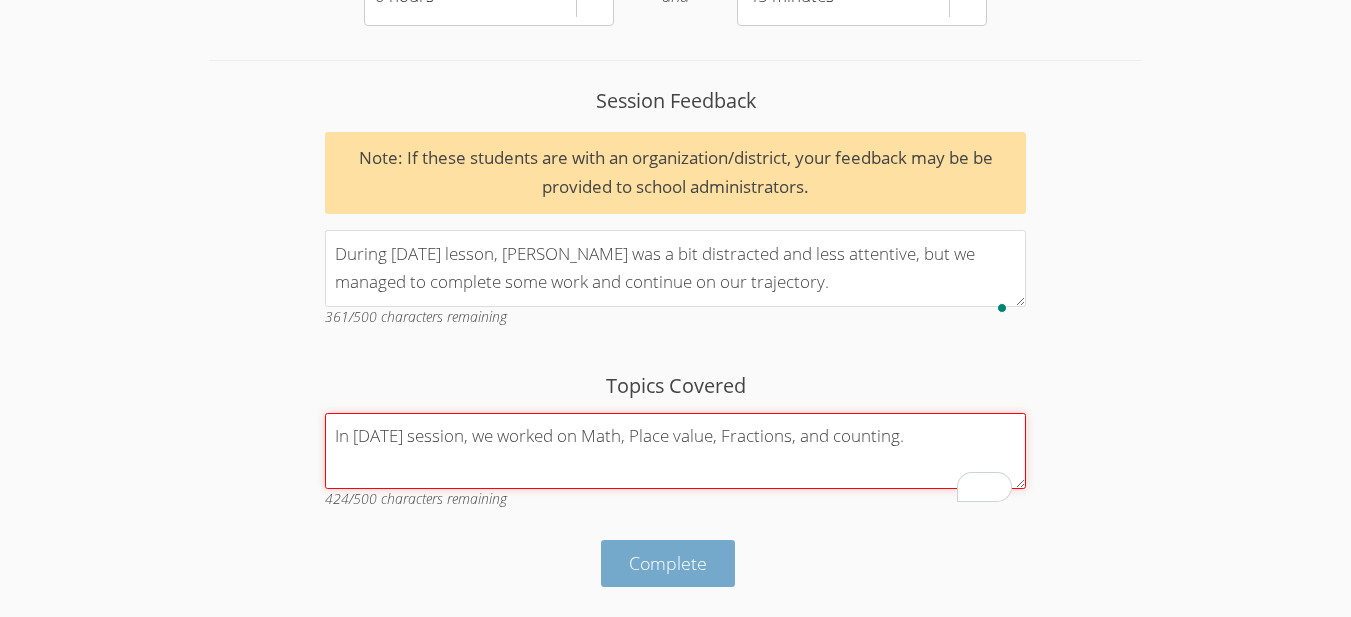 type on "In [DATE] session, we worked on Math, Place value, Fractions, and counting." 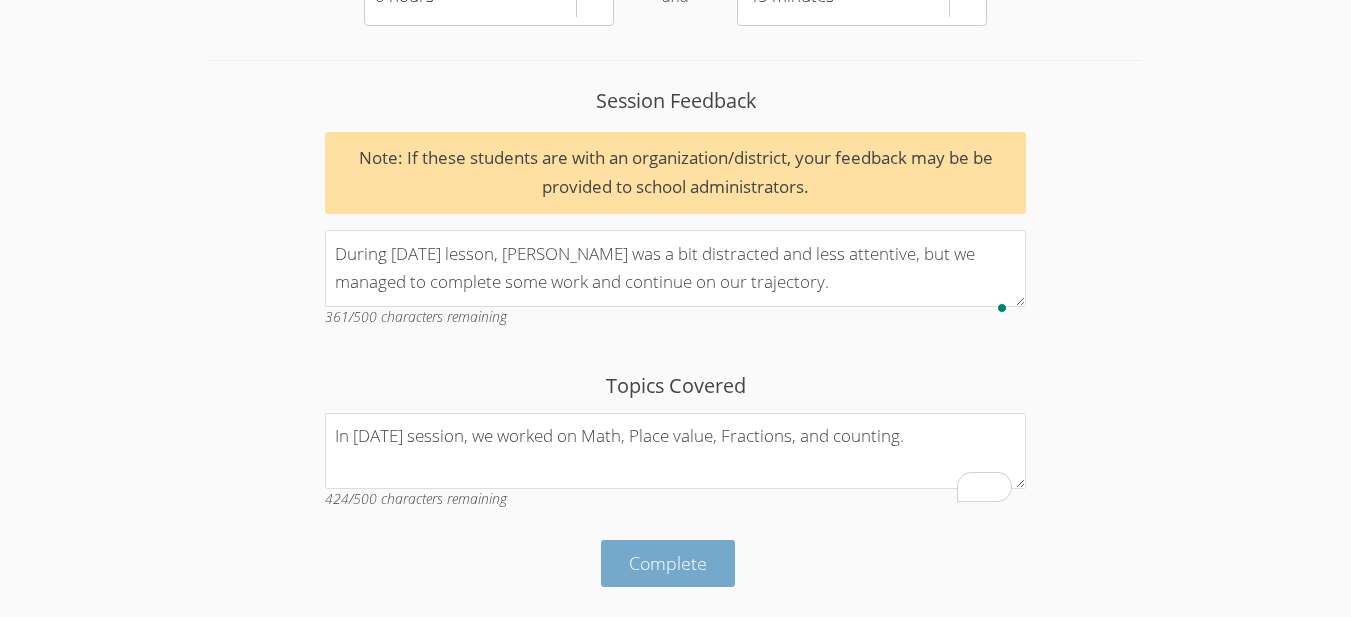 click on "Complete" at bounding box center [668, 563] 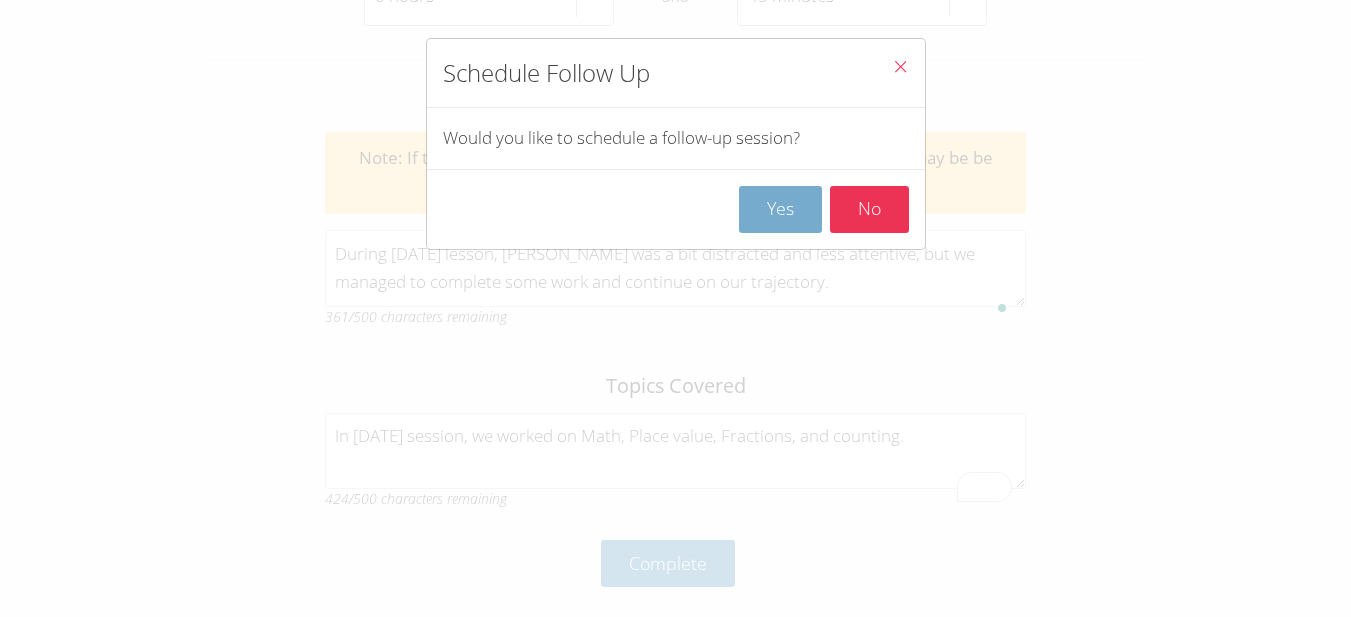 click on "Yes" at bounding box center [780, 209] 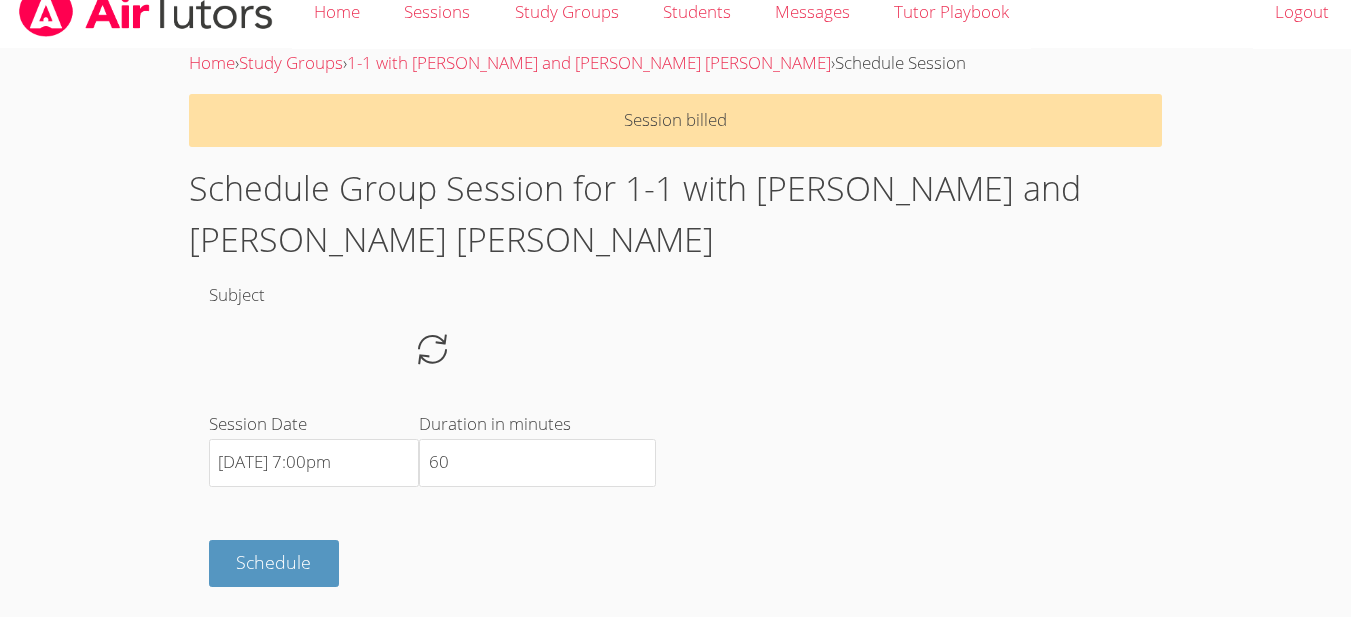 scroll, scrollTop: 0, scrollLeft: 0, axis: both 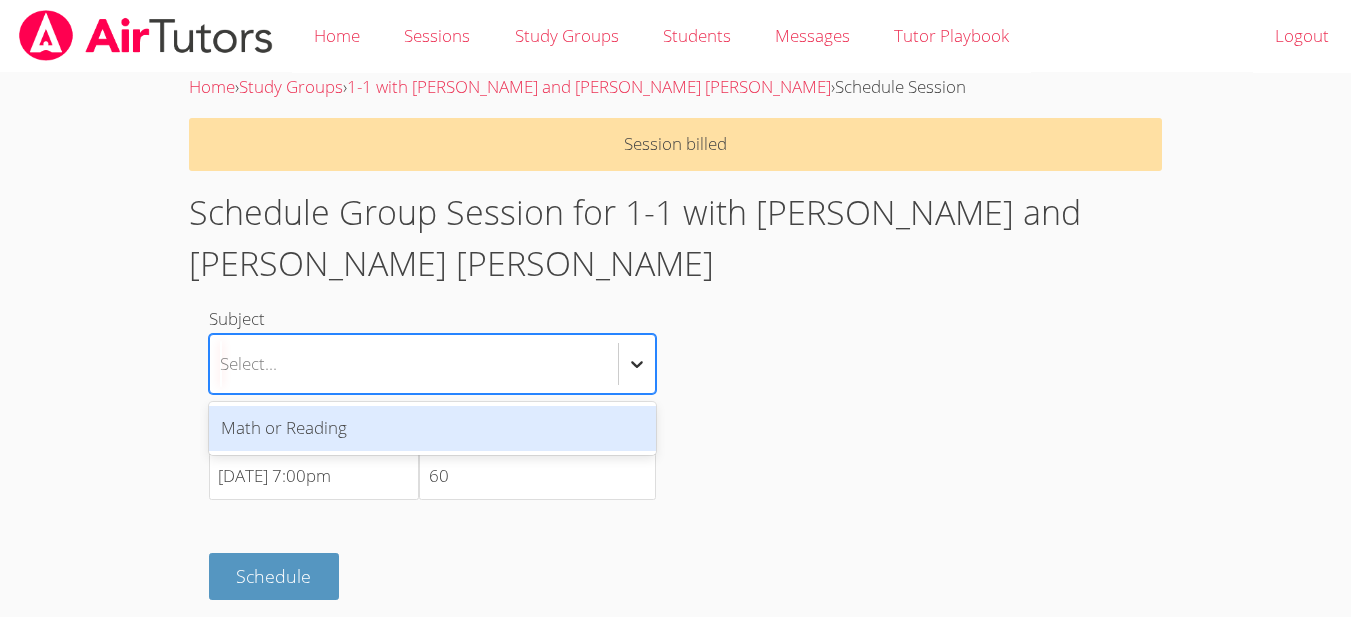 click 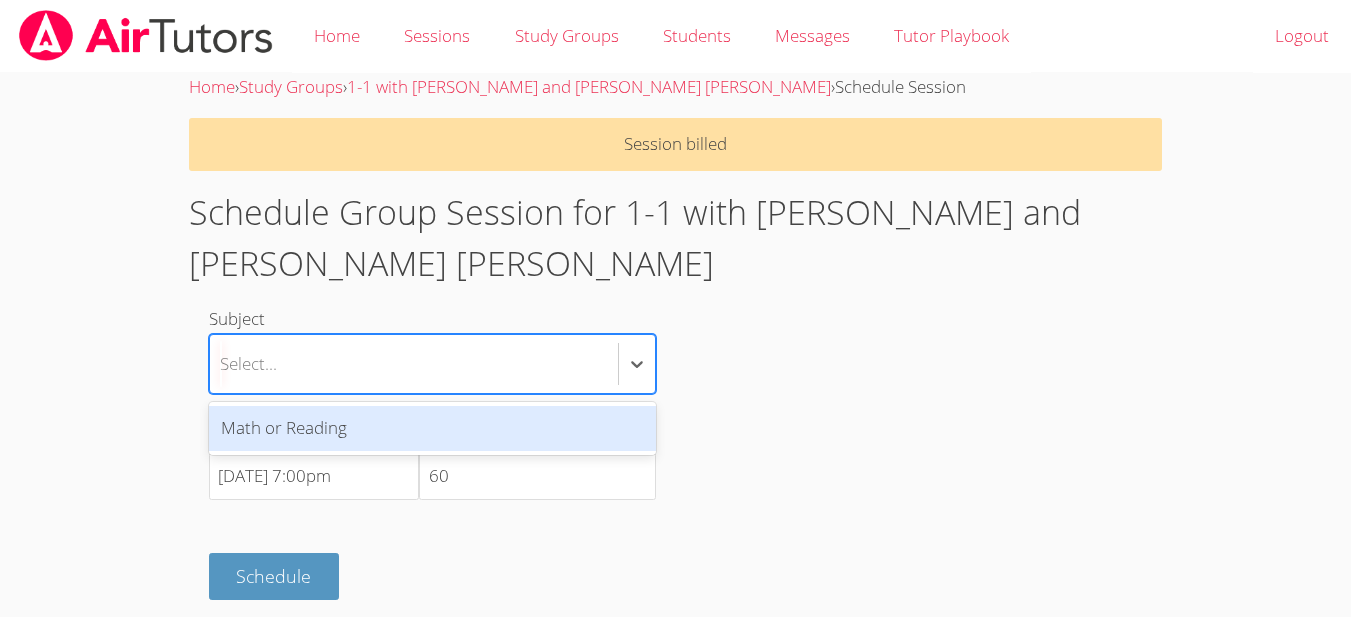 click on "Math or Reading" at bounding box center (432, 428) 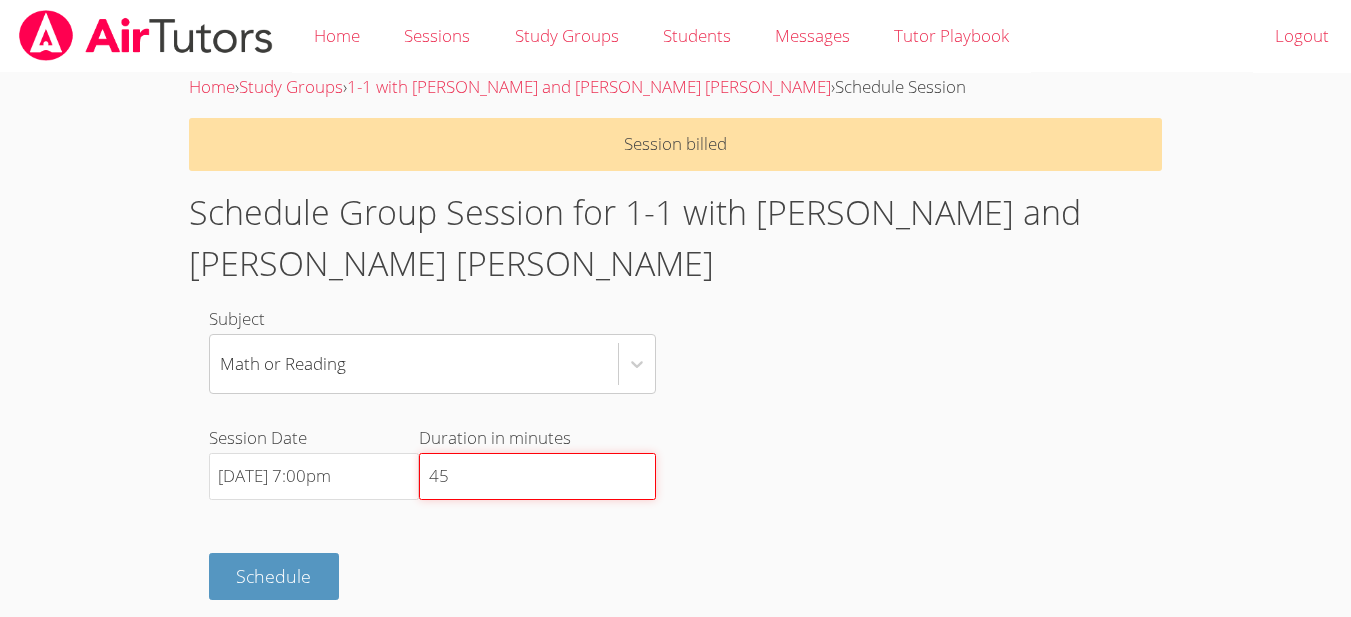 type on "45" 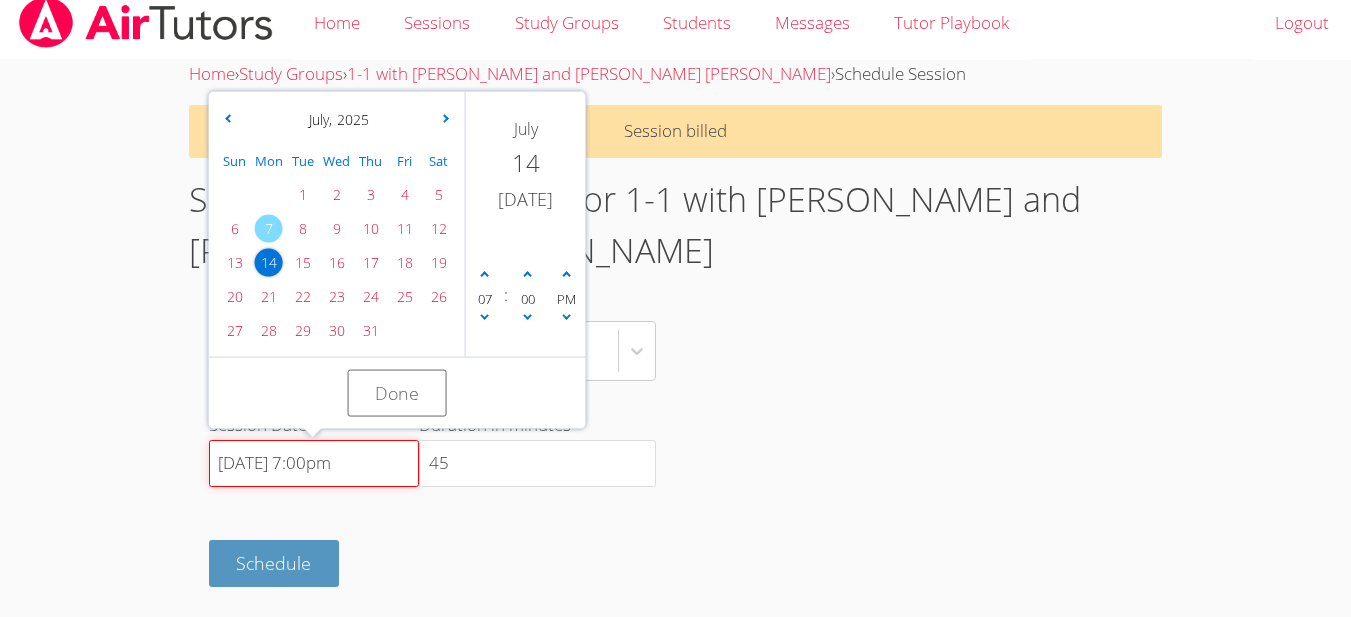 click on "[DATE] 7:00pm" at bounding box center (314, 464) 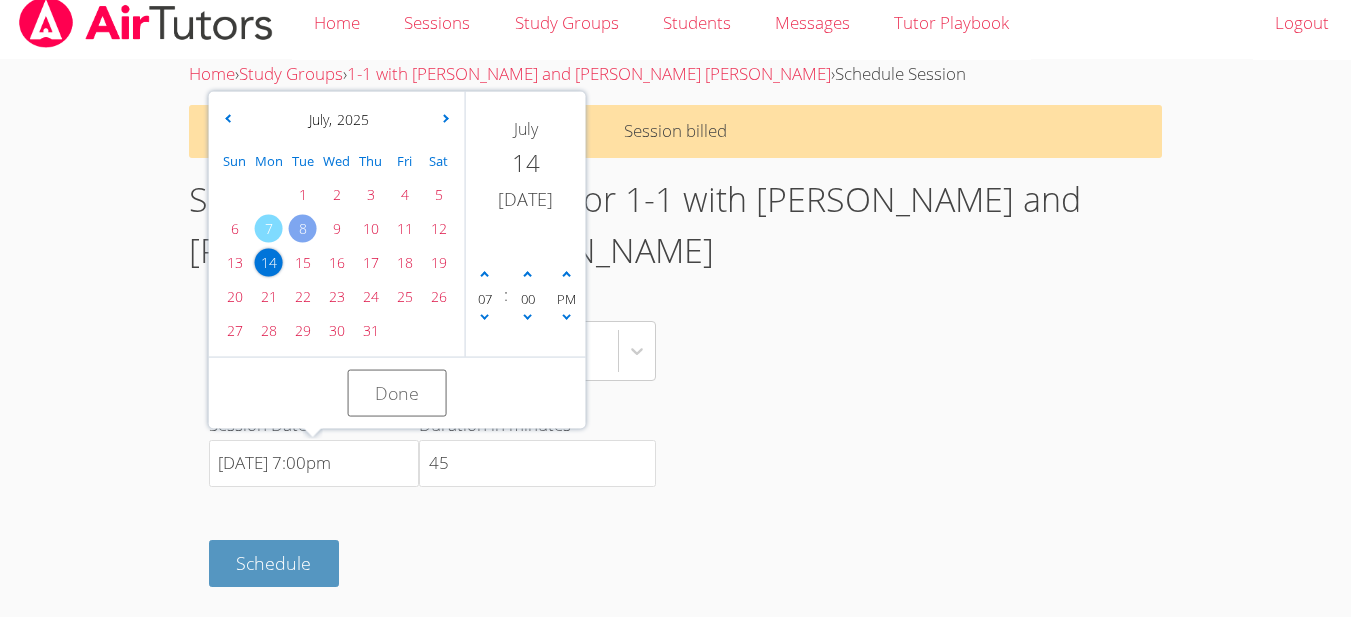 click on "8" at bounding box center [303, 229] 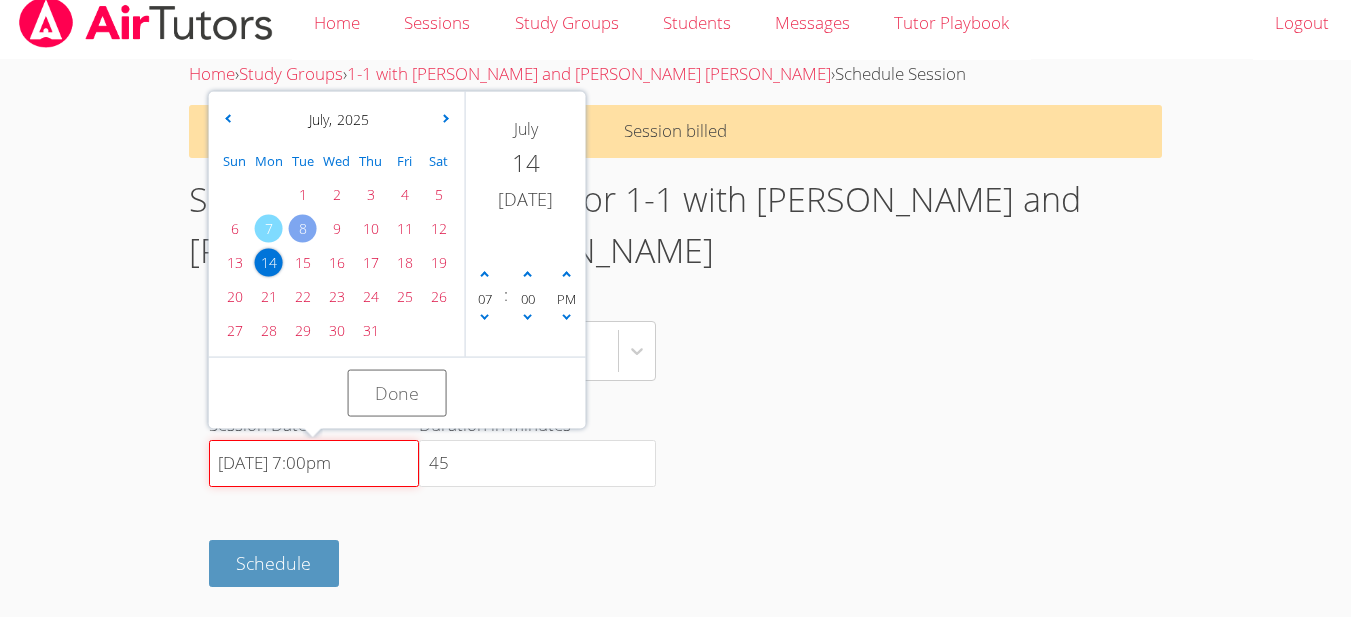 click on "[DATE] 7:00pm" at bounding box center (314, 464) 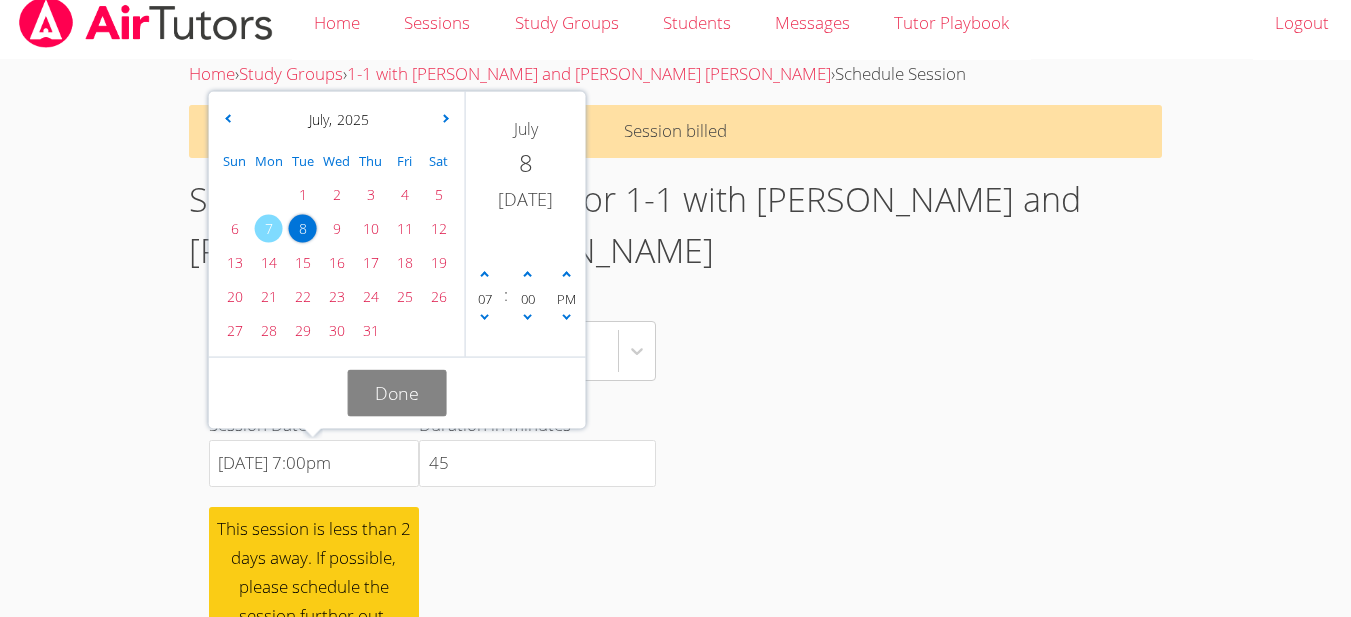 click on "Done" at bounding box center [397, 393] 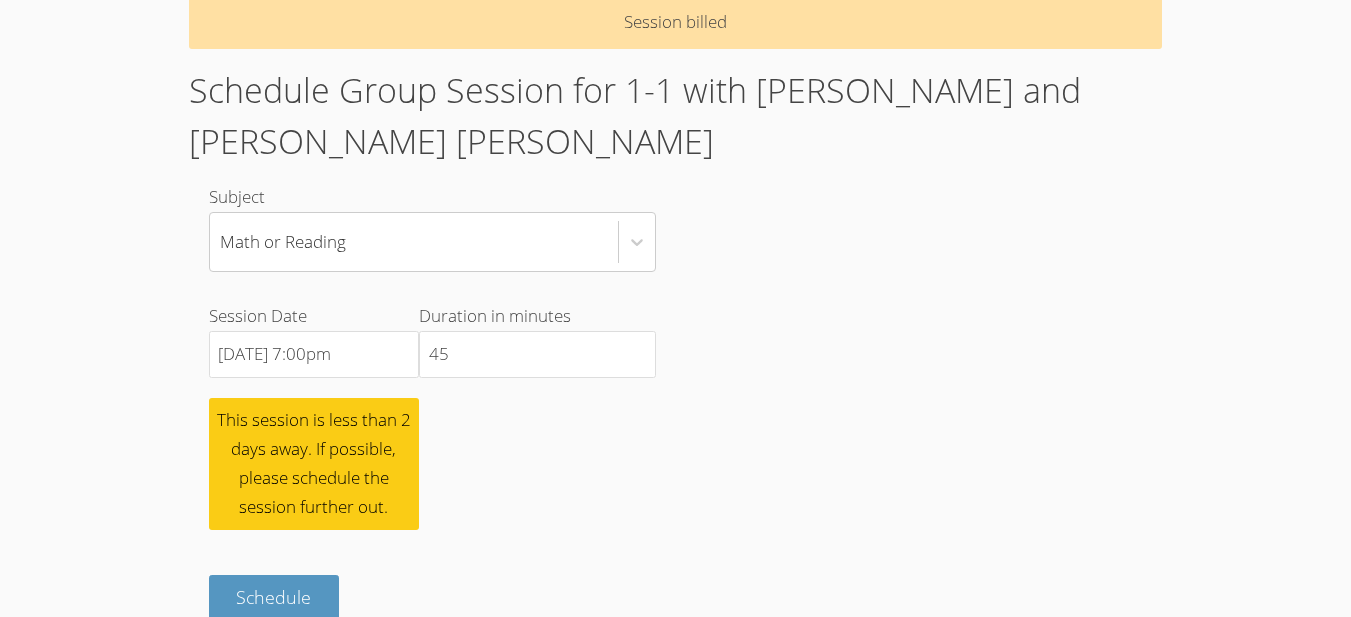 scroll, scrollTop: 127, scrollLeft: 0, axis: vertical 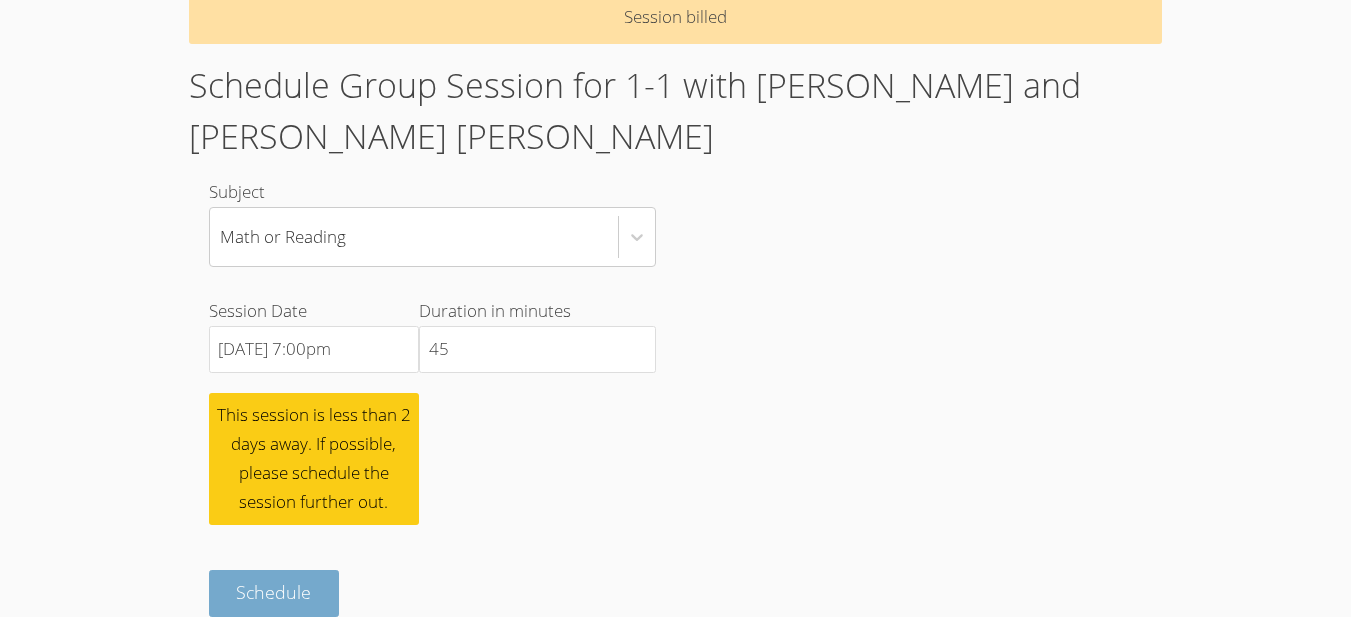 click on "Schedule" at bounding box center (274, 593) 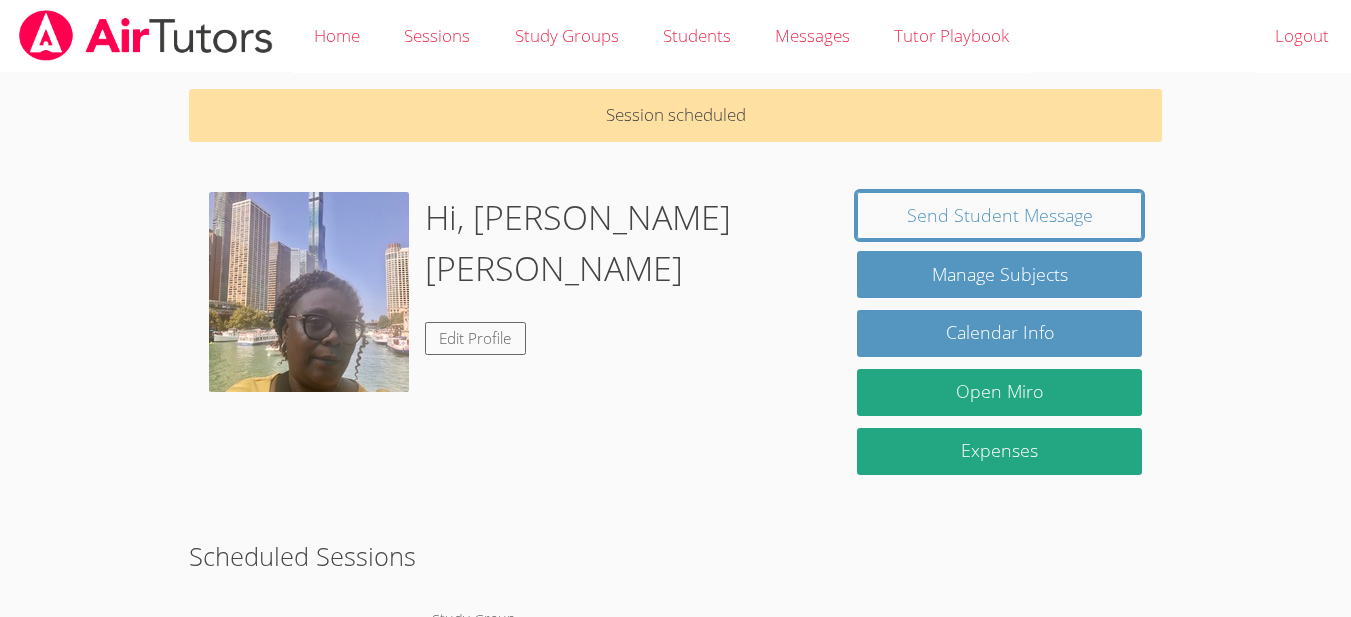 scroll, scrollTop: 0, scrollLeft: 0, axis: both 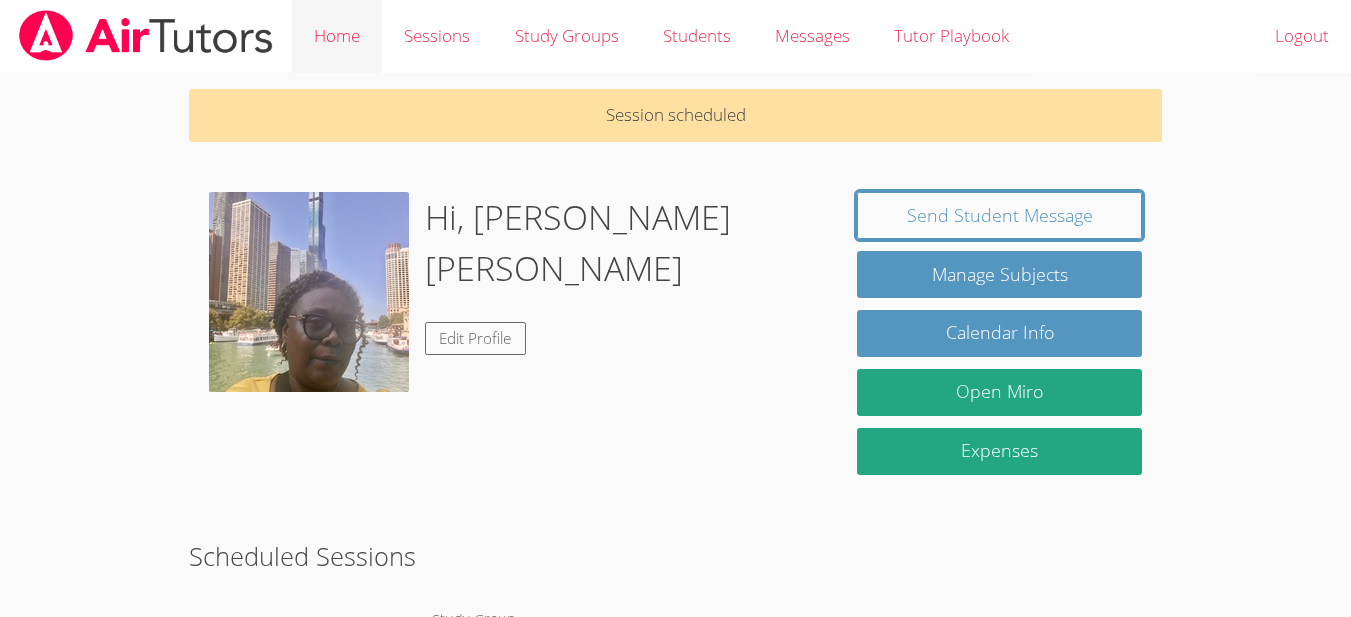 click on "Home" at bounding box center [337, 36] 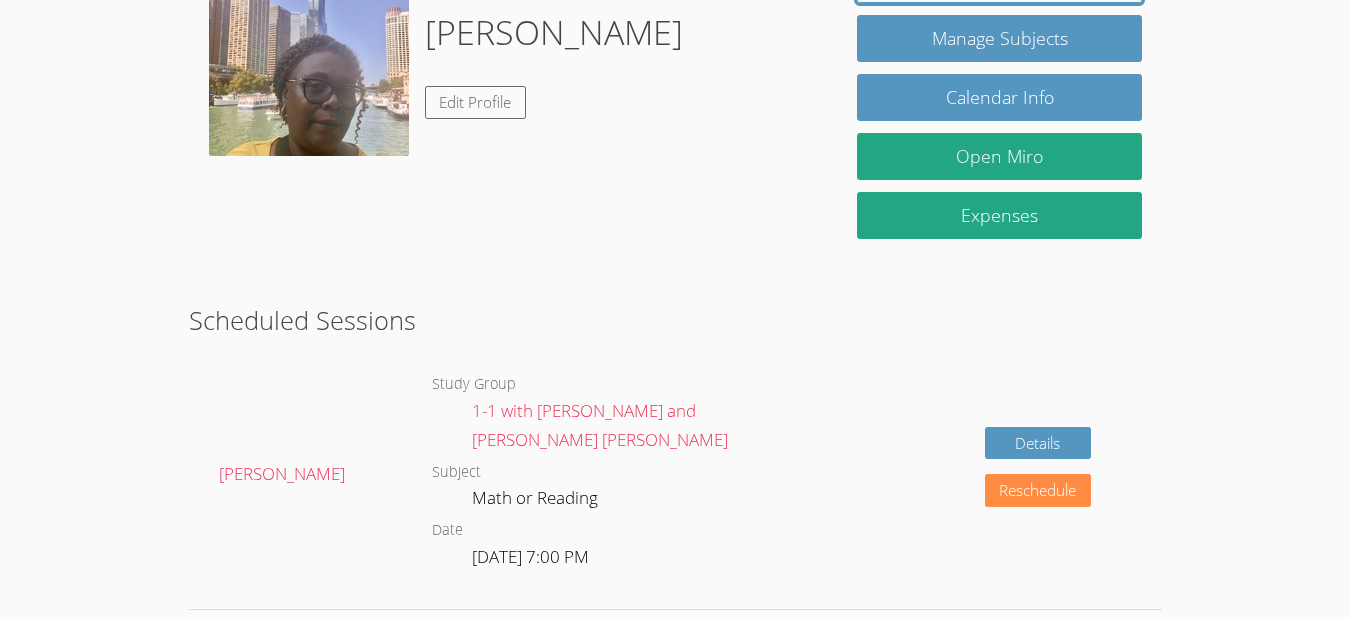 scroll, scrollTop: 0, scrollLeft: 0, axis: both 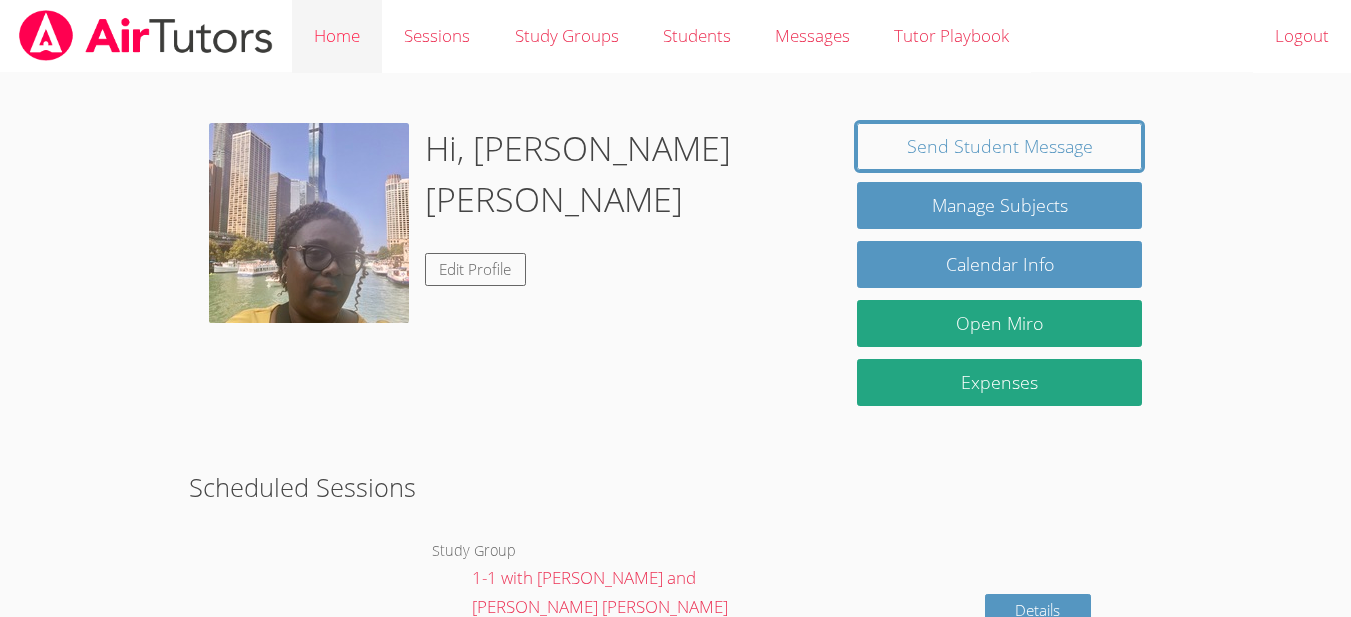 click on "Home" at bounding box center (337, 36) 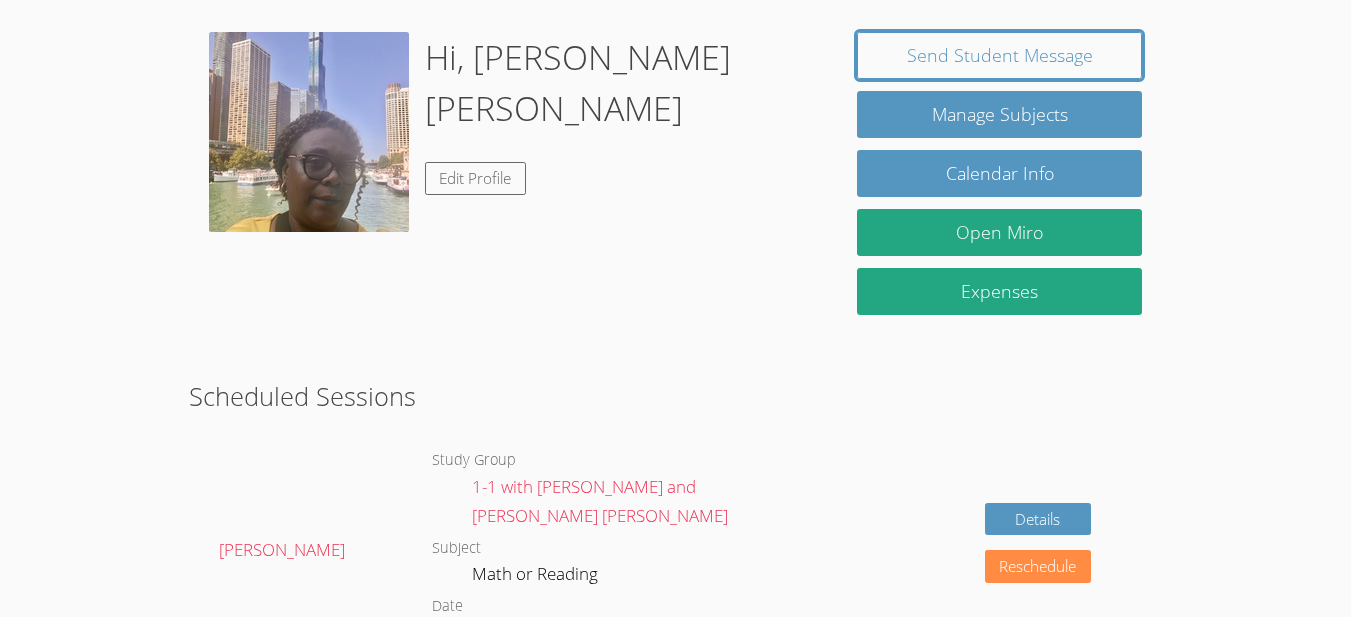 scroll, scrollTop: 0, scrollLeft: 0, axis: both 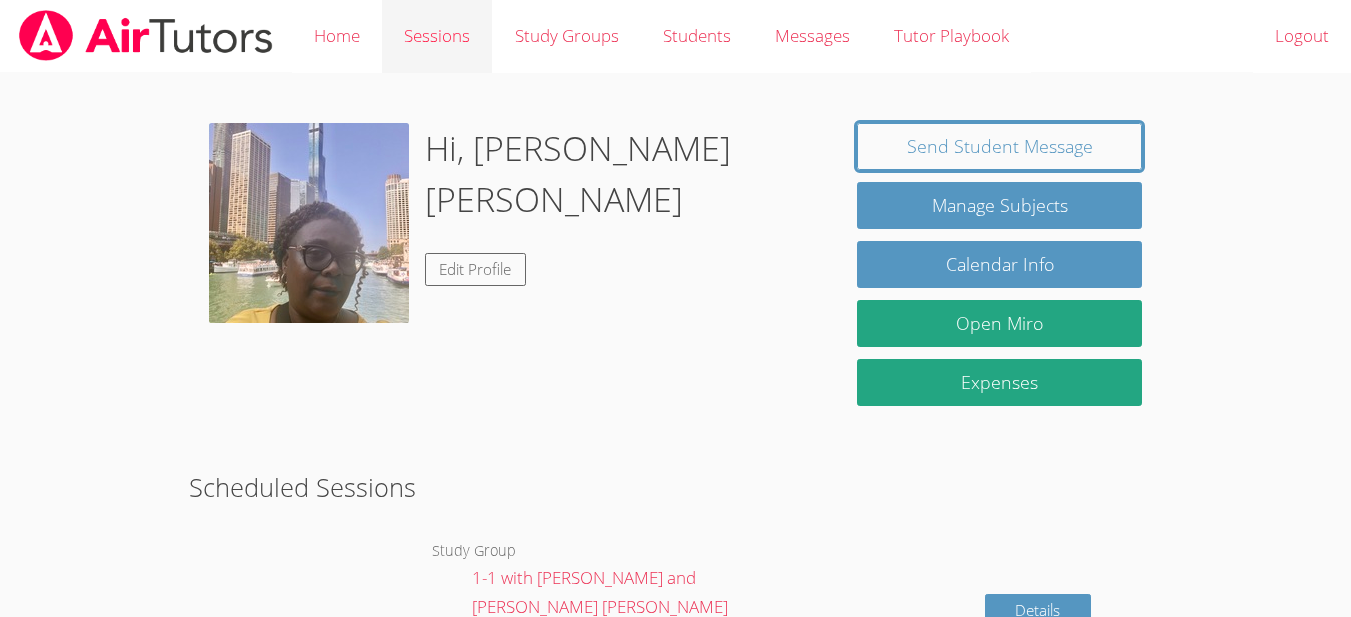 click on "Sessions" at bounding box center (437, 36) 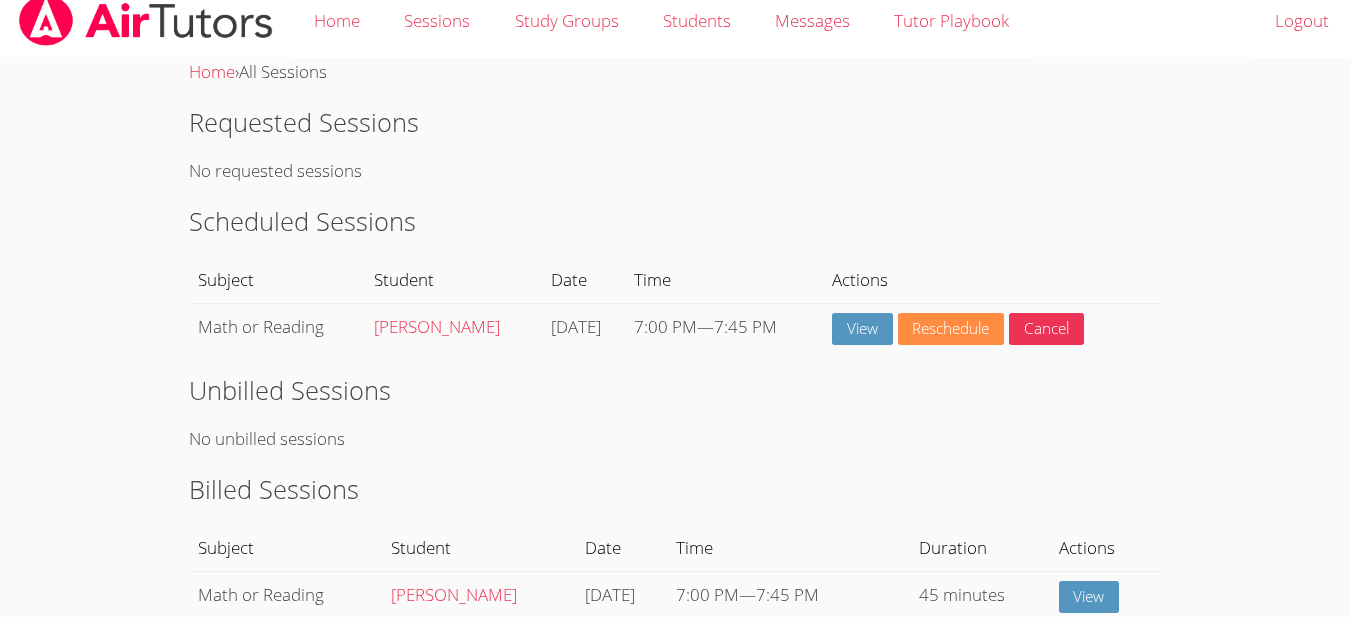 scroll, scrollTop: 0, scrollLeft: 0, axis: both 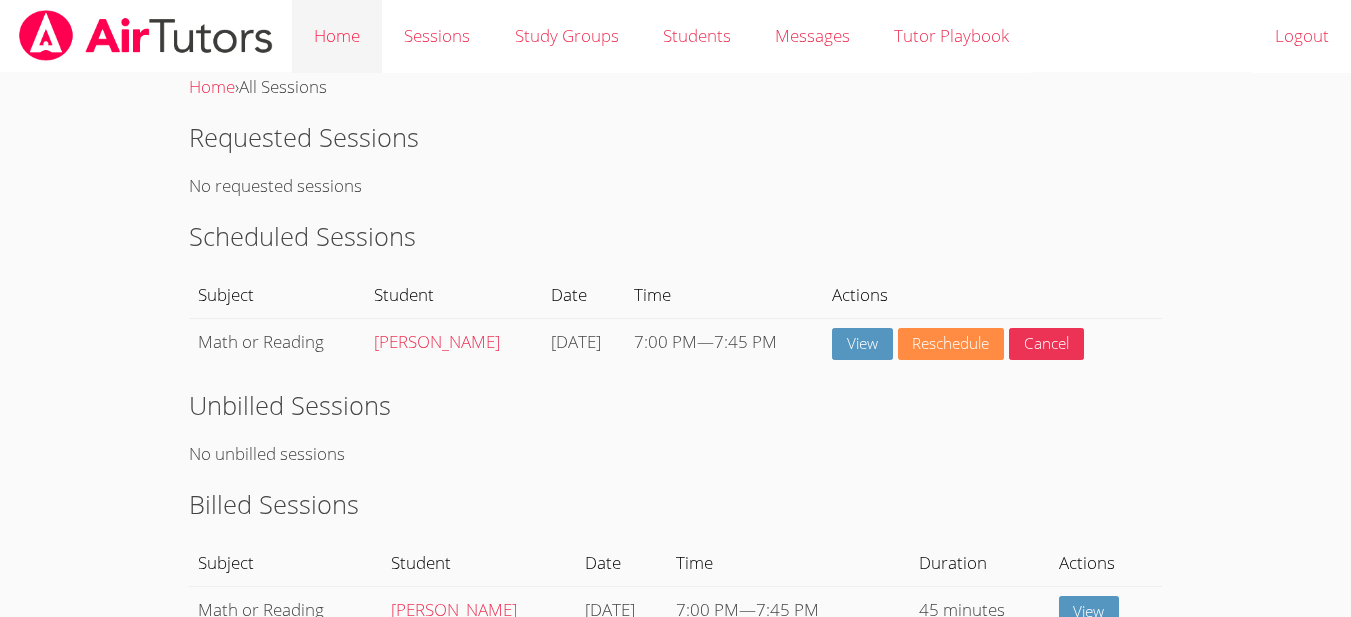 click on "Home" at bounding box center (337, 36) 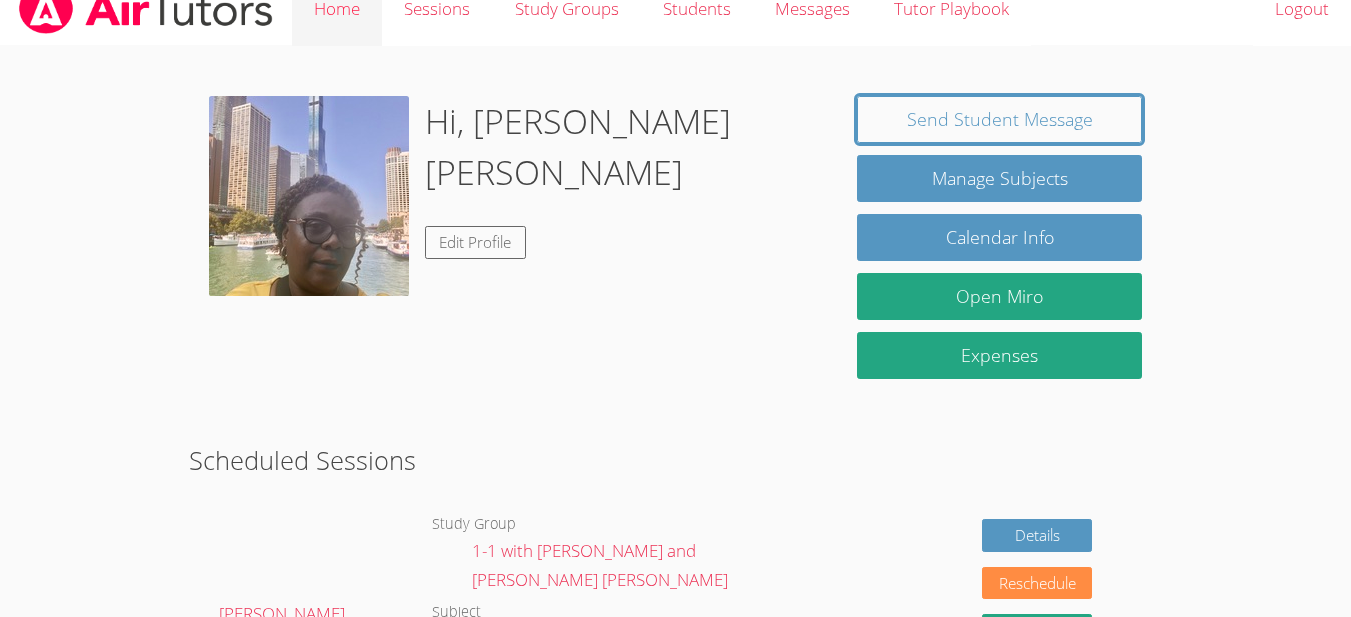 scroll, scrollTop: 0, scrollLeft: 0, axis: both 